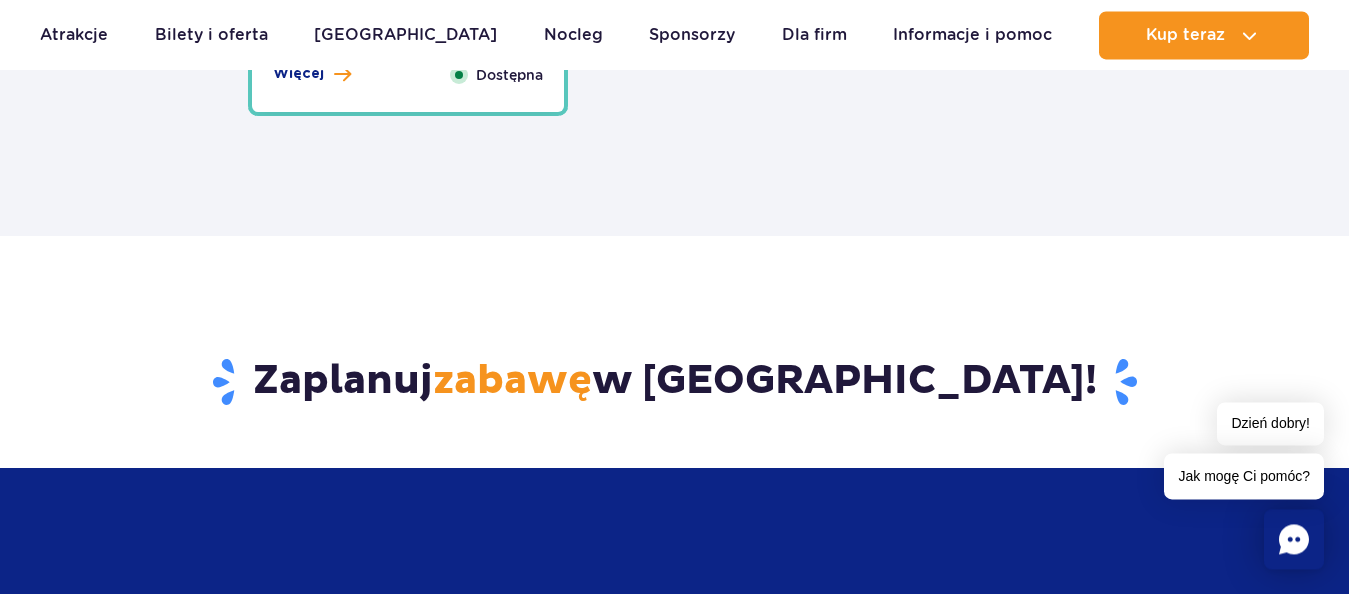 scroll, scrollTop: 5202, scrollLeft: 0, axis: vertical 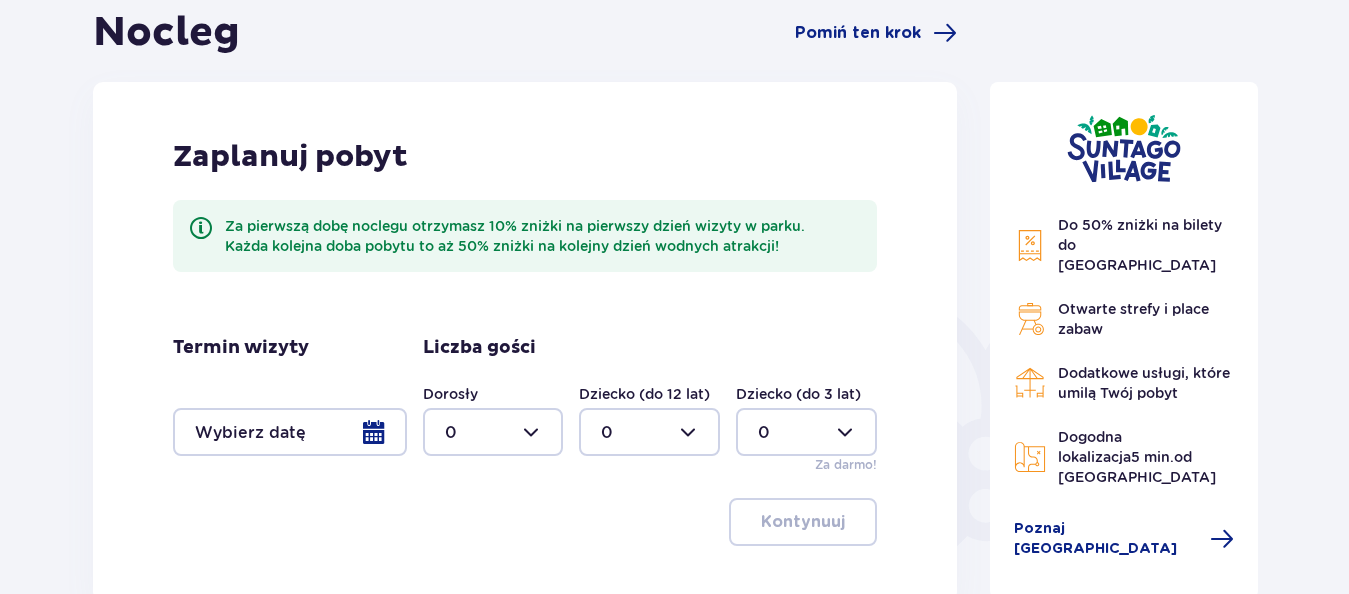 click at bounding box center [493, 432] 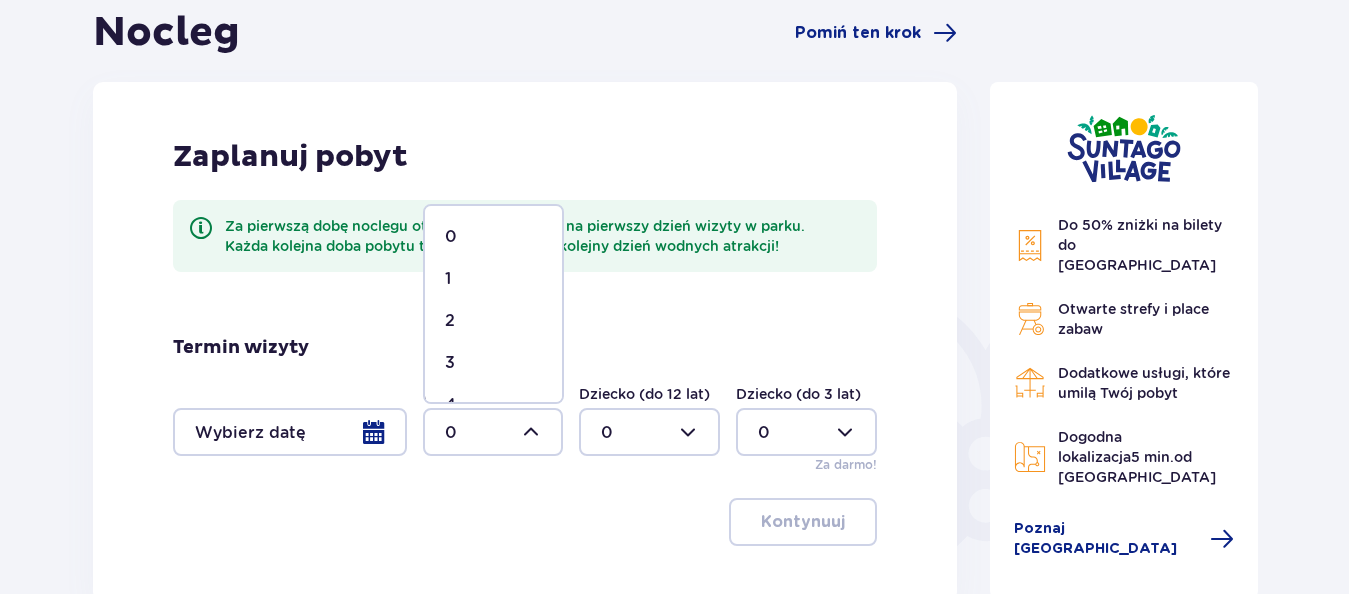click on "2" at bounding box center (493, 321) 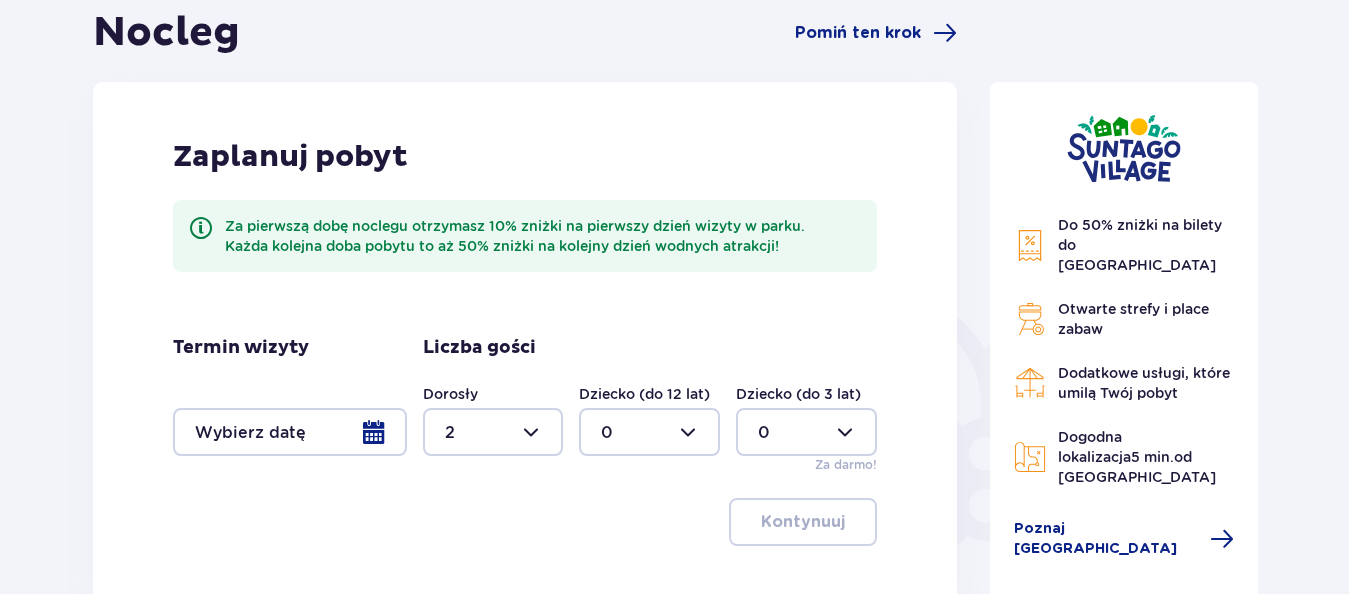 type on "2" 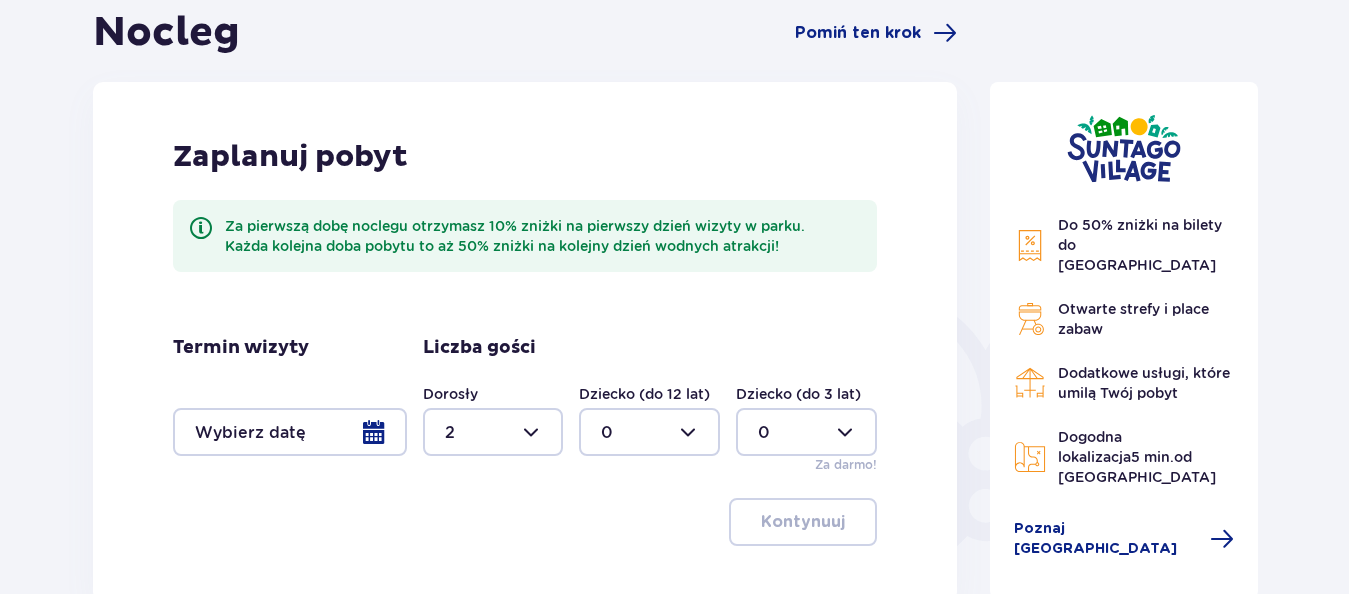 click at bounding box center (649, 432) 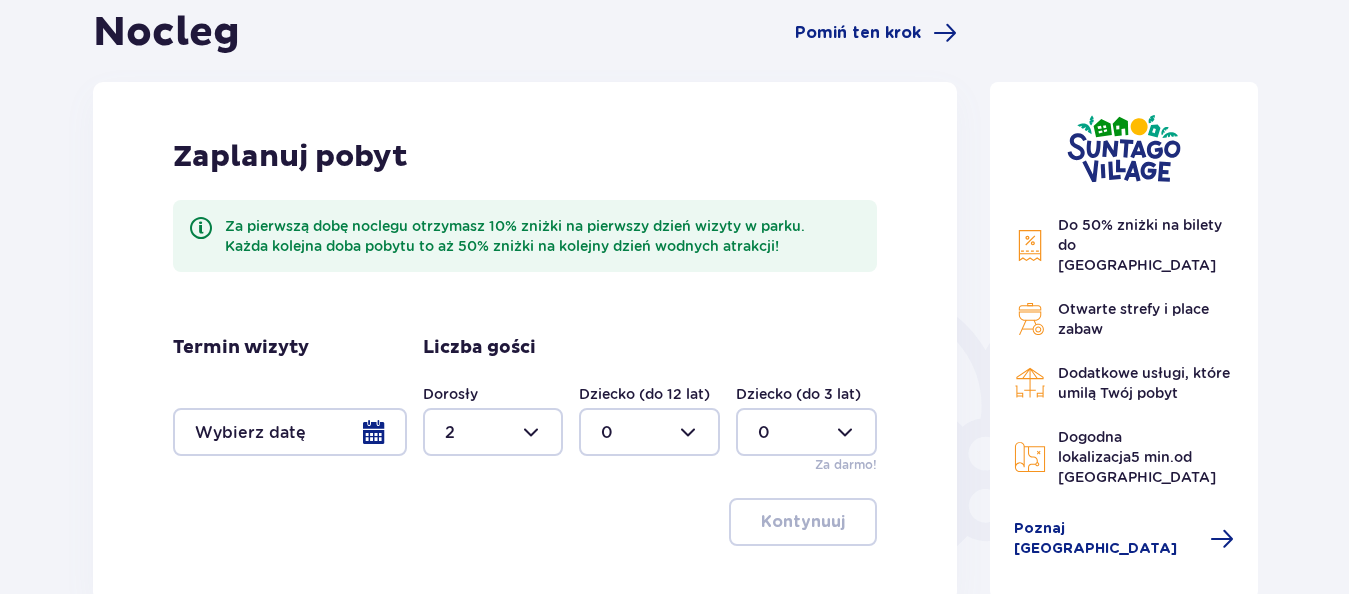 click on "Zaplanuj pobyt Za pierwszą dobę noclegu otrzymasz 10% zniżki na pierwszy dzień wizyty w parku. Każda kolejna doba pobytu to aż 50% zniżki na kolejny dzień wodnych atrakcji!" at bounding box center (525, 225) 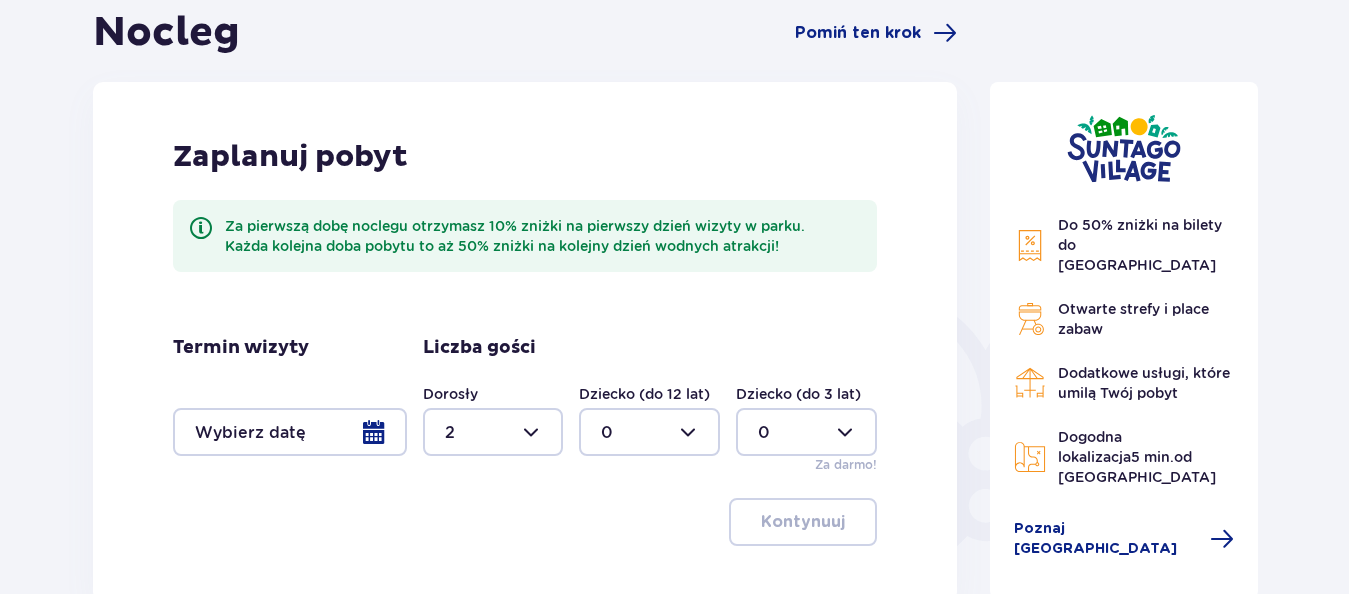 click at bounding box center [649, 432] 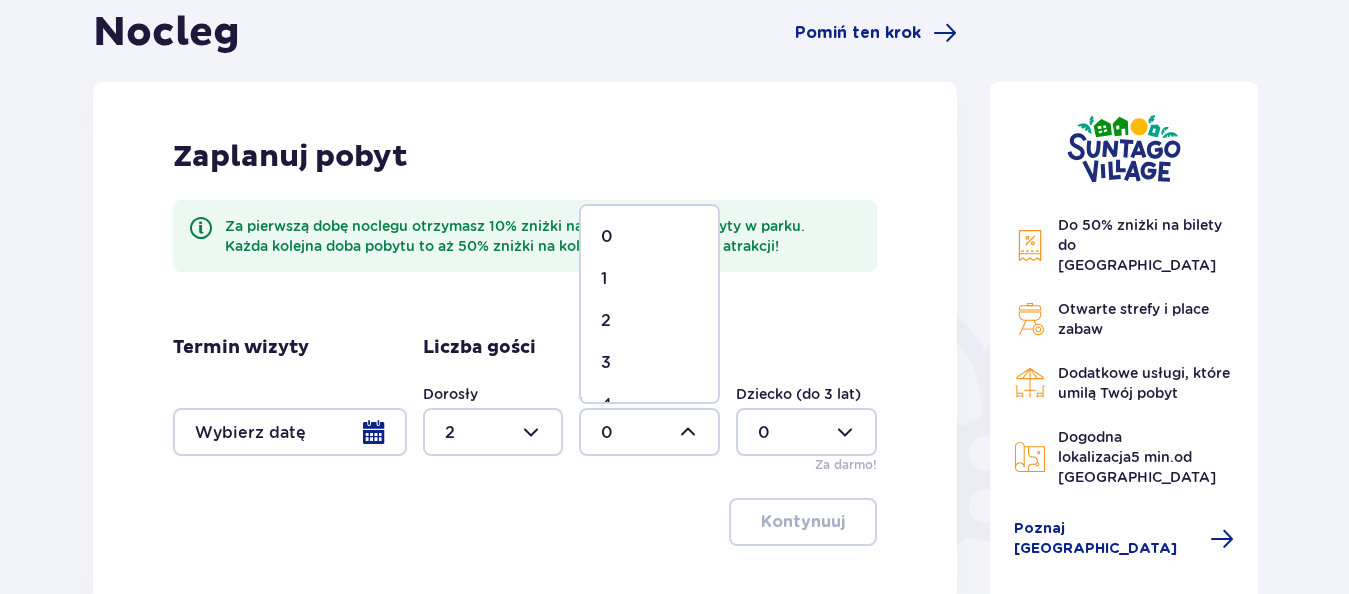click on "1" at bounding box center [649, 279] 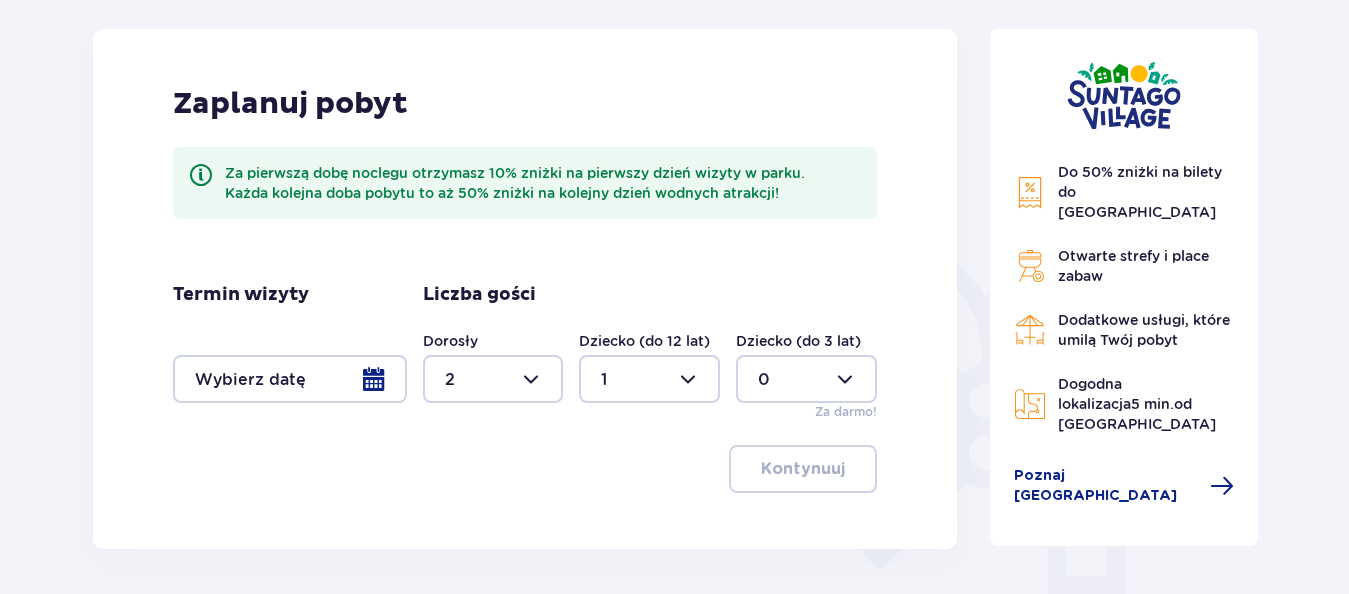 scroll, scrollTop: 306, scrollLeft: 0, axis: vertical 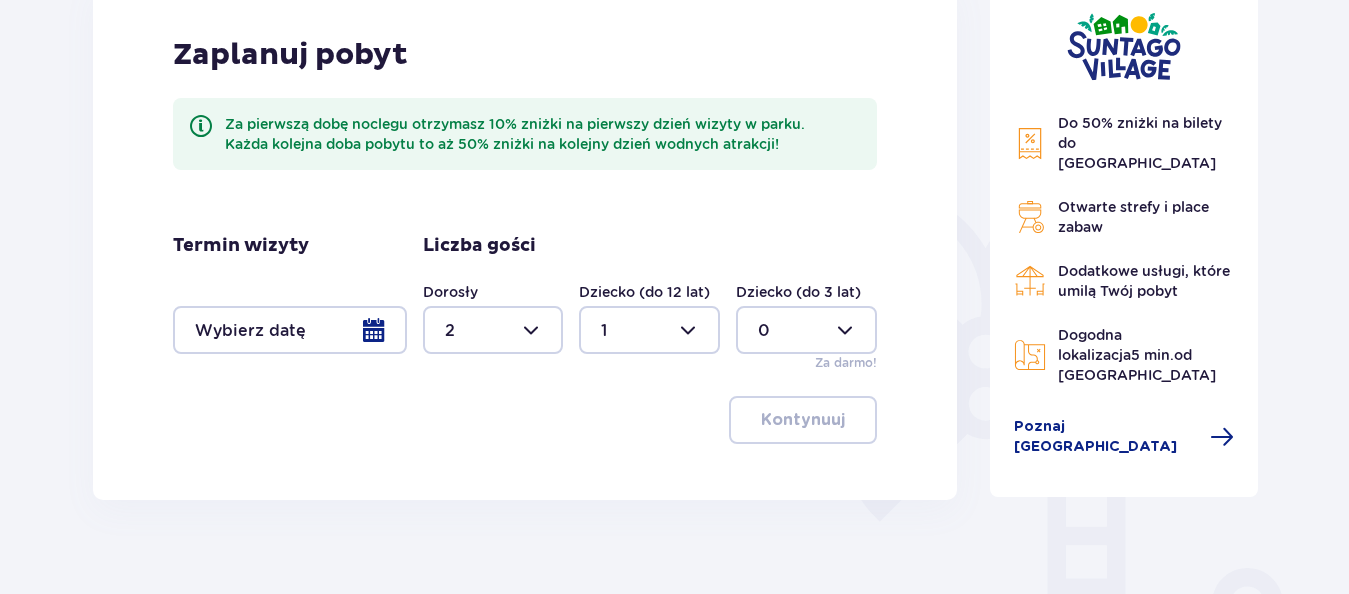 click at bounding box center [493, 330] 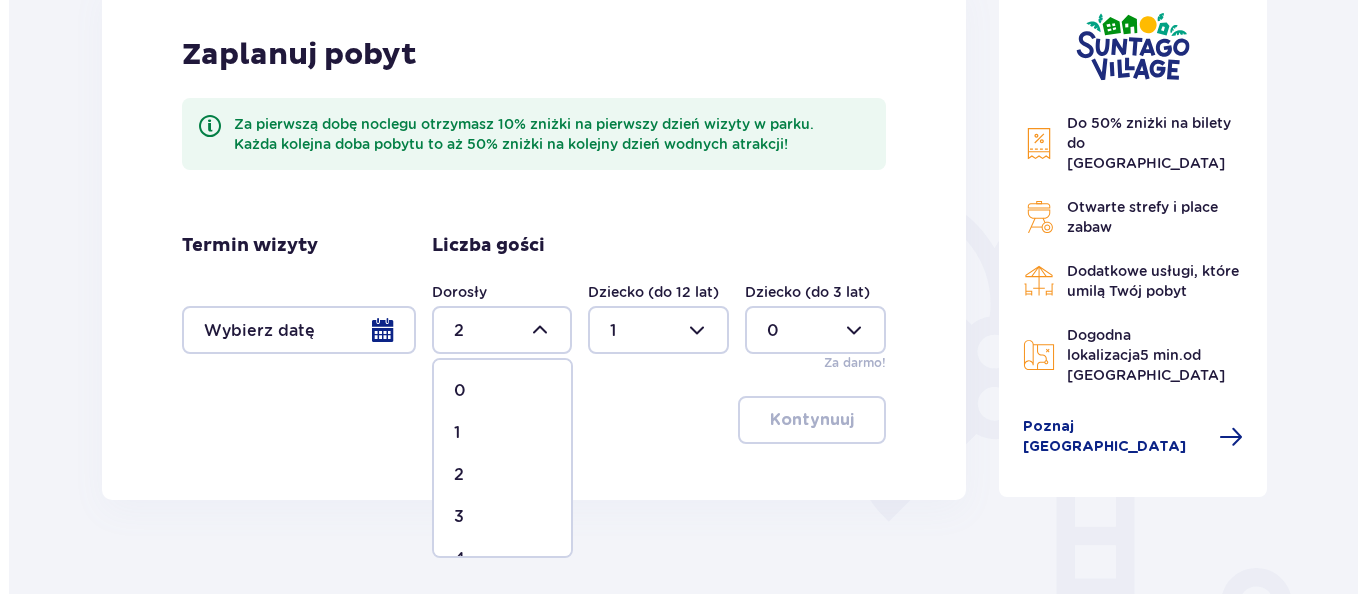 scroll, scrollTop: 114, scrollLeft: 0, axis: vertical 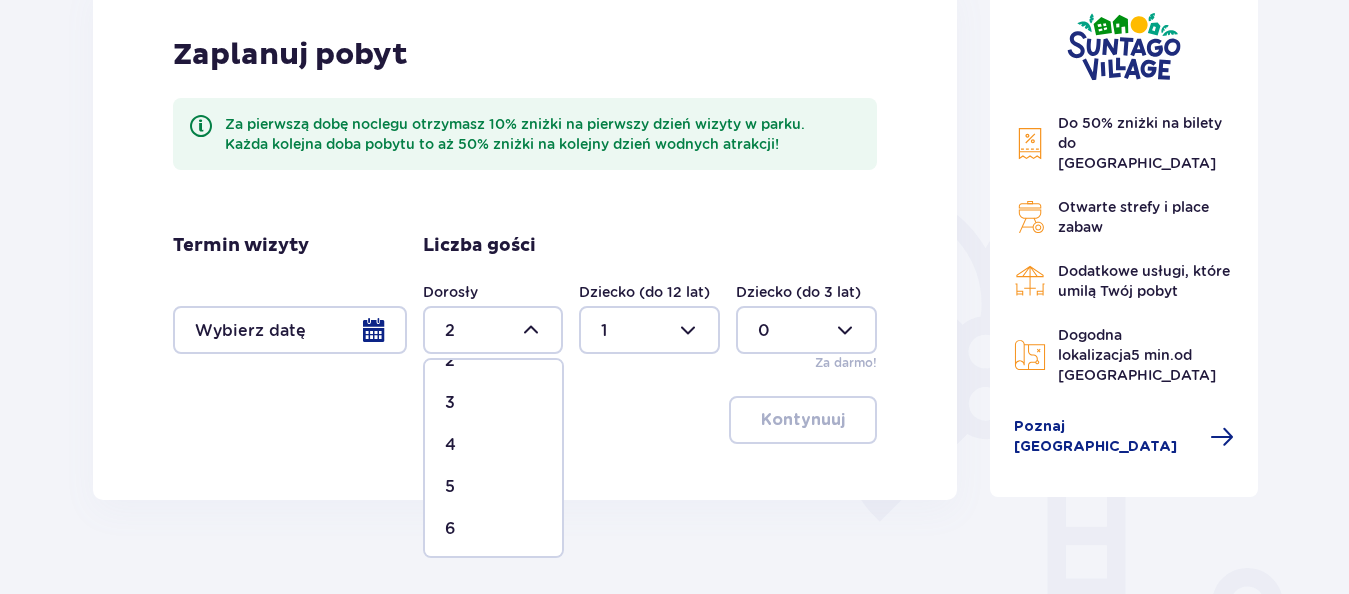 click on "4" at bounding box center [450, 445] 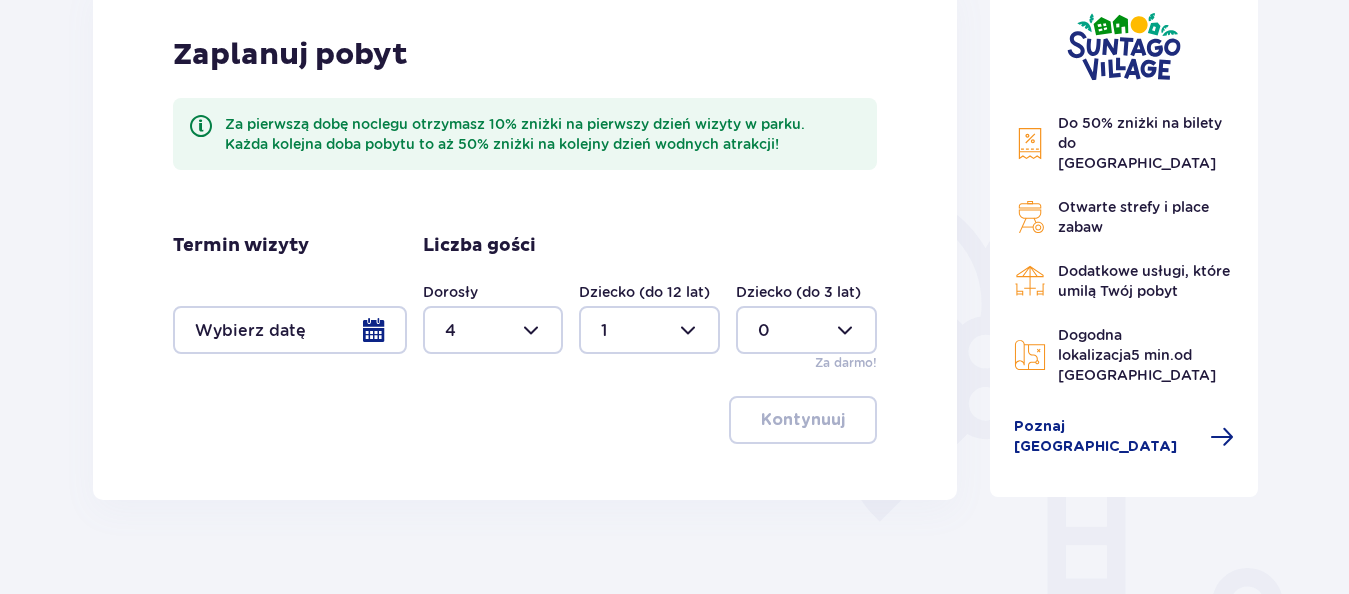 click at bounding box center [290, 330] 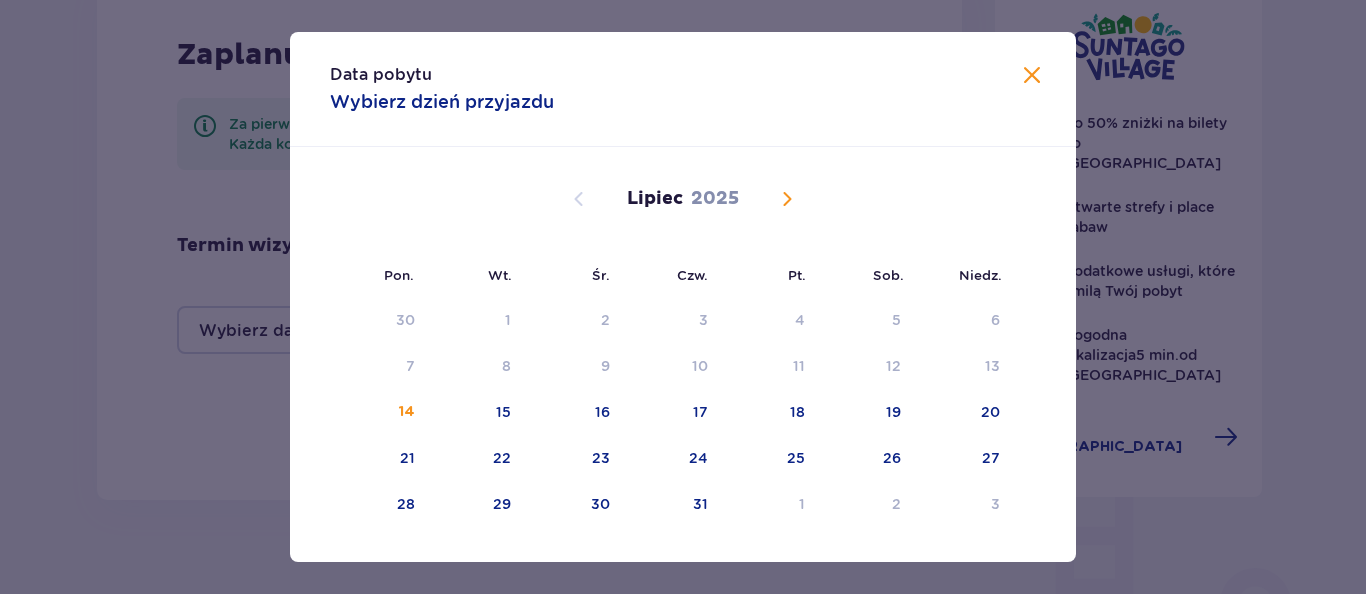 click at bounding box center (787, 199) 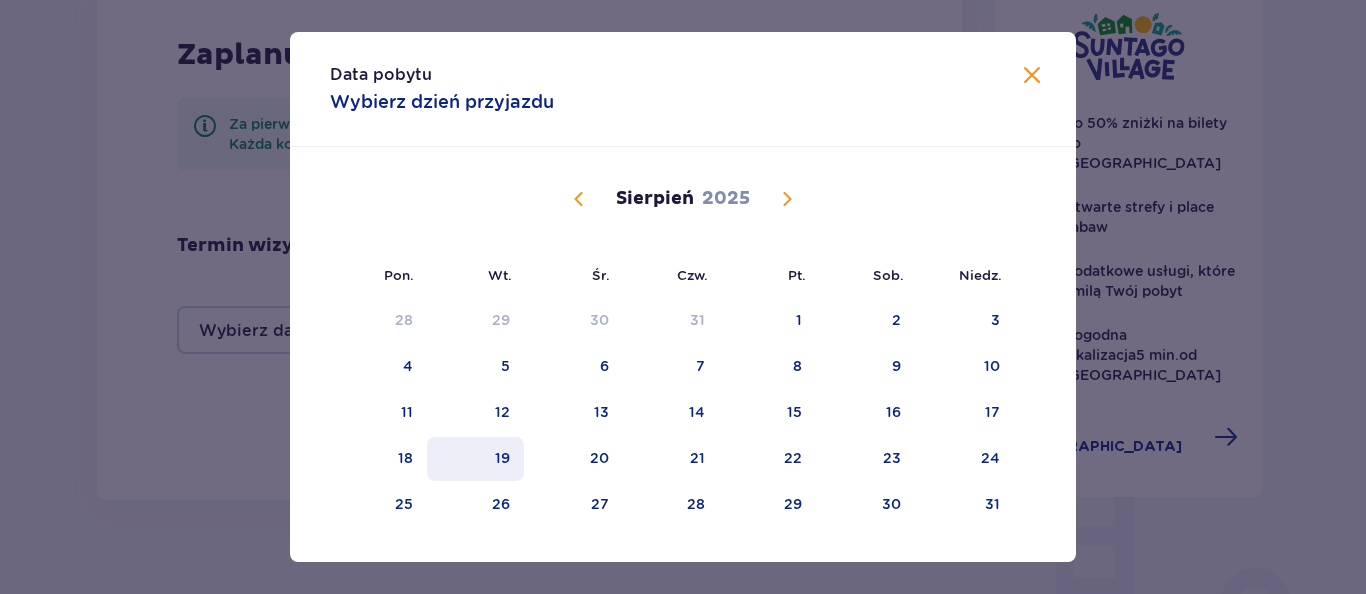 click on "19" at bounding box center [502, 458] 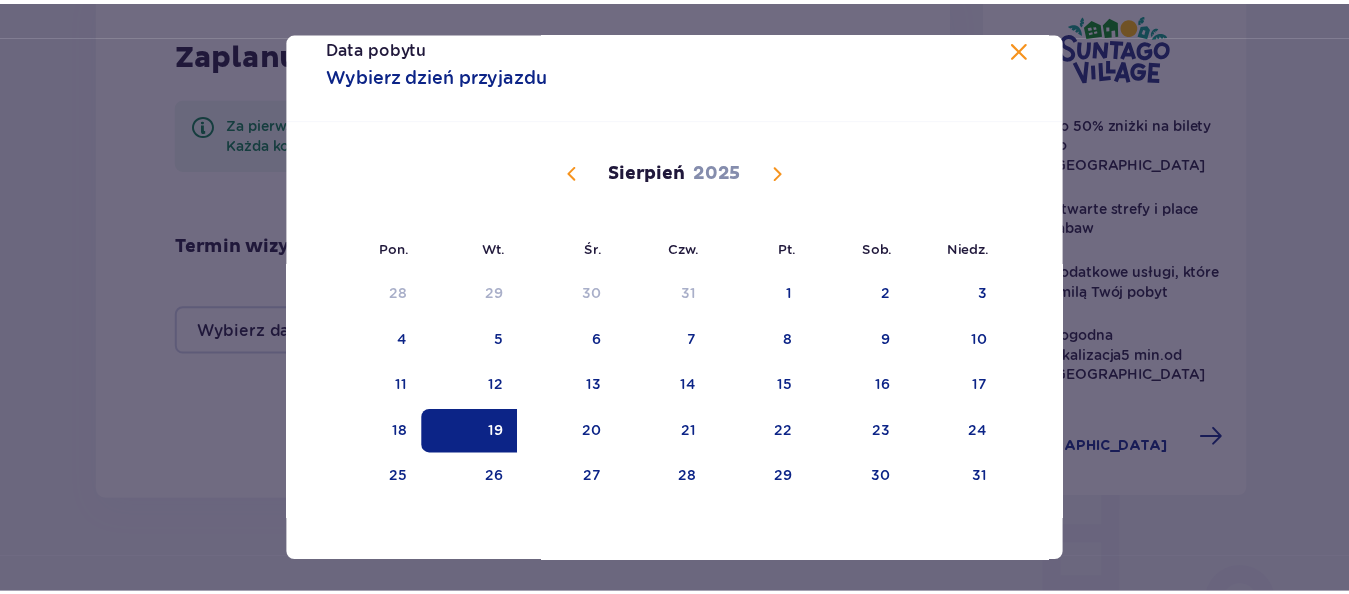 scroll, scrollTop: 39, scrollLeft: 0, axis: vertical 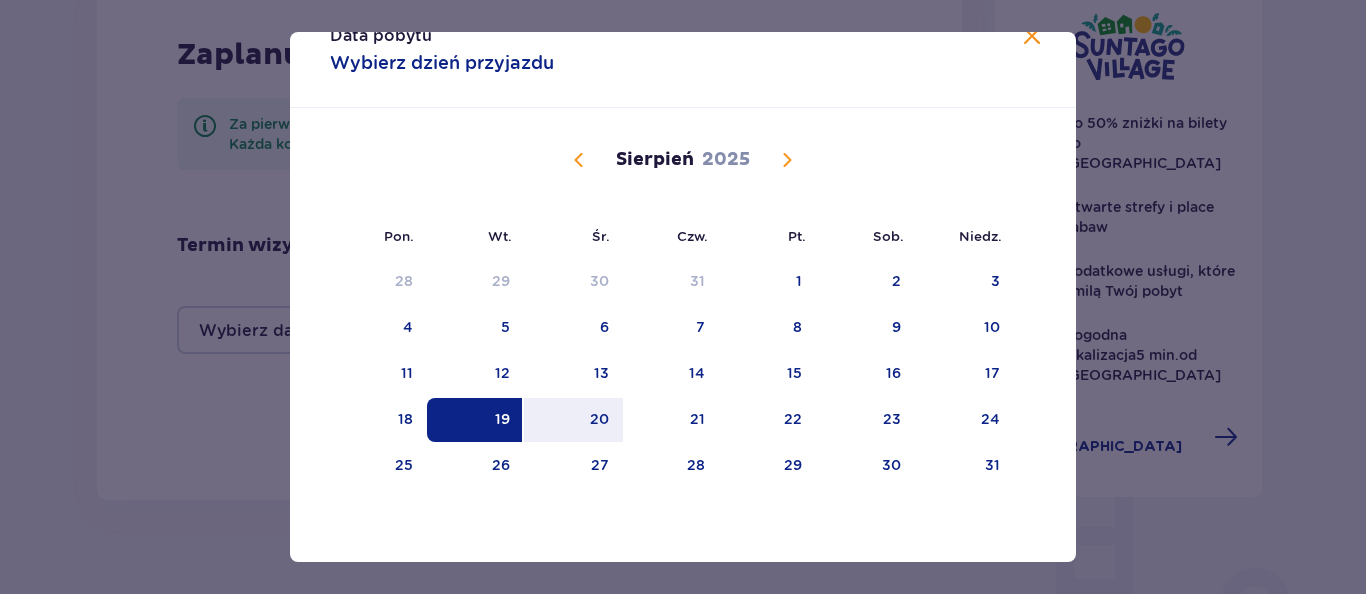 click on "19" at bounding box center (502, 419) 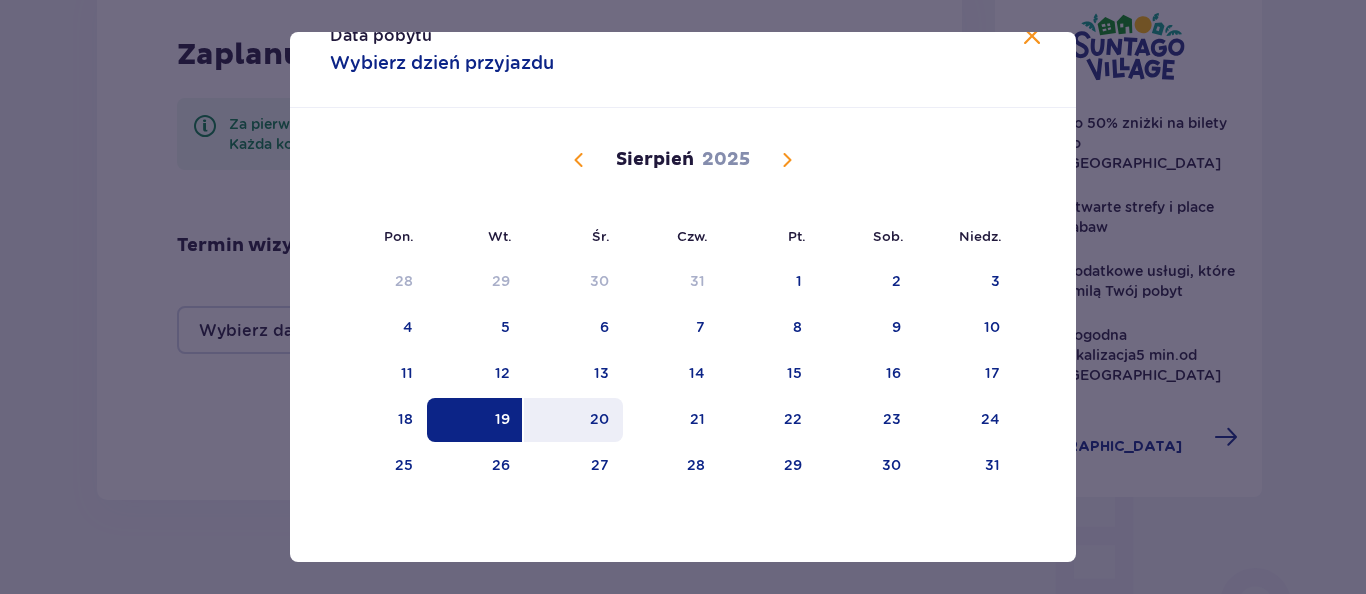 click on "20" at bounding box center (599, 419) 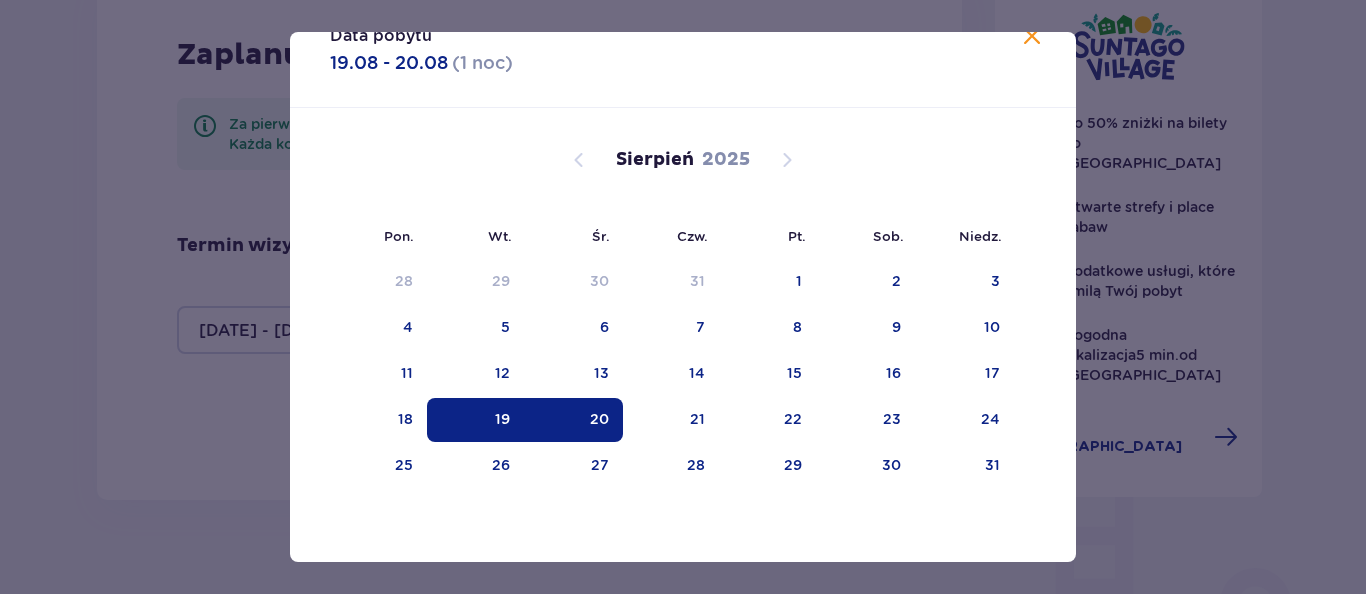 type on "19.08.25 - 20.08.25" 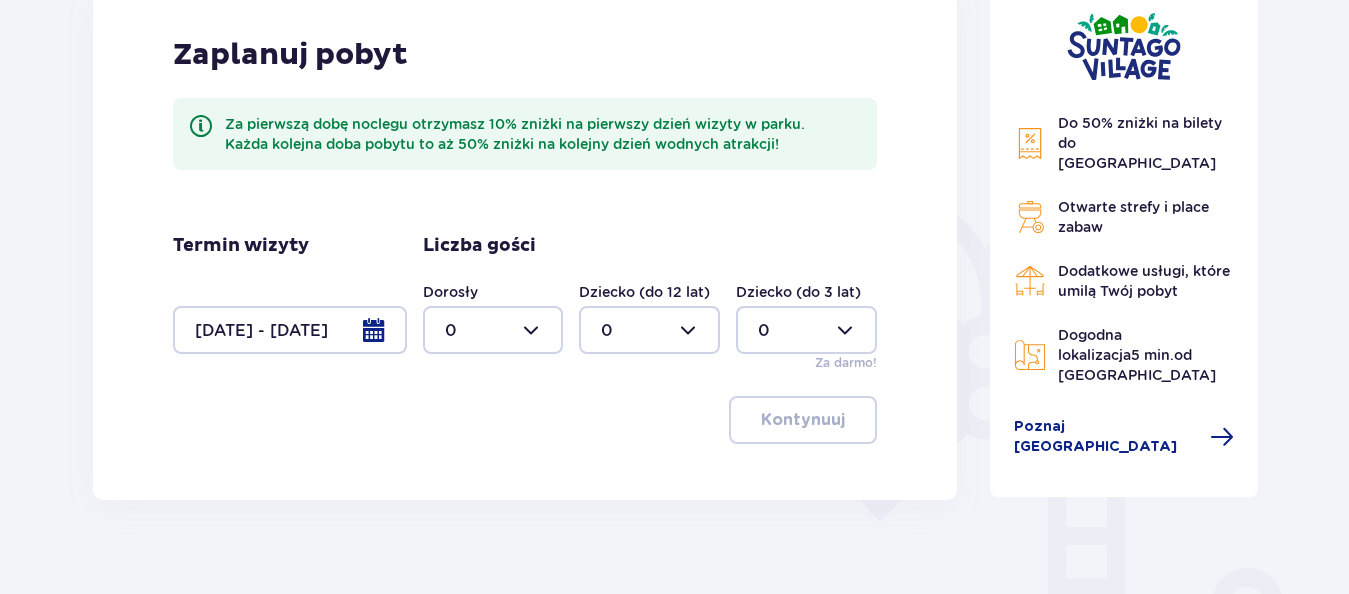 click at bounding box center [493, 330] 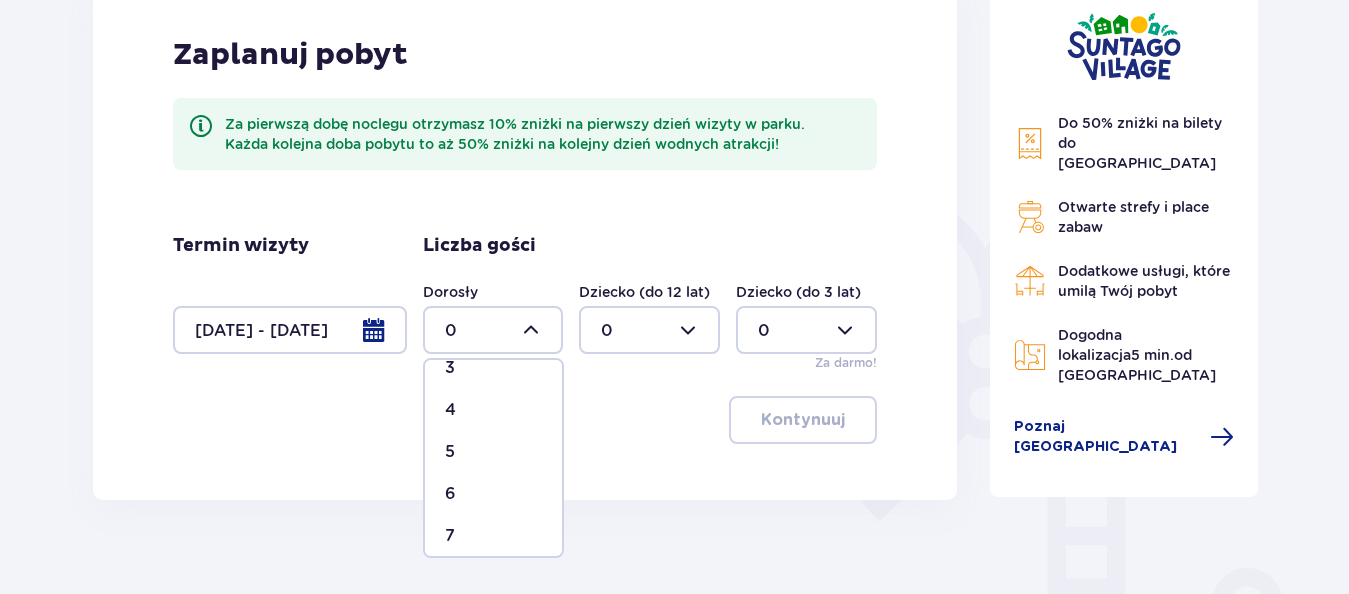 scroll, scrollTop: 154, scrollLeft: 0, axis: vertical 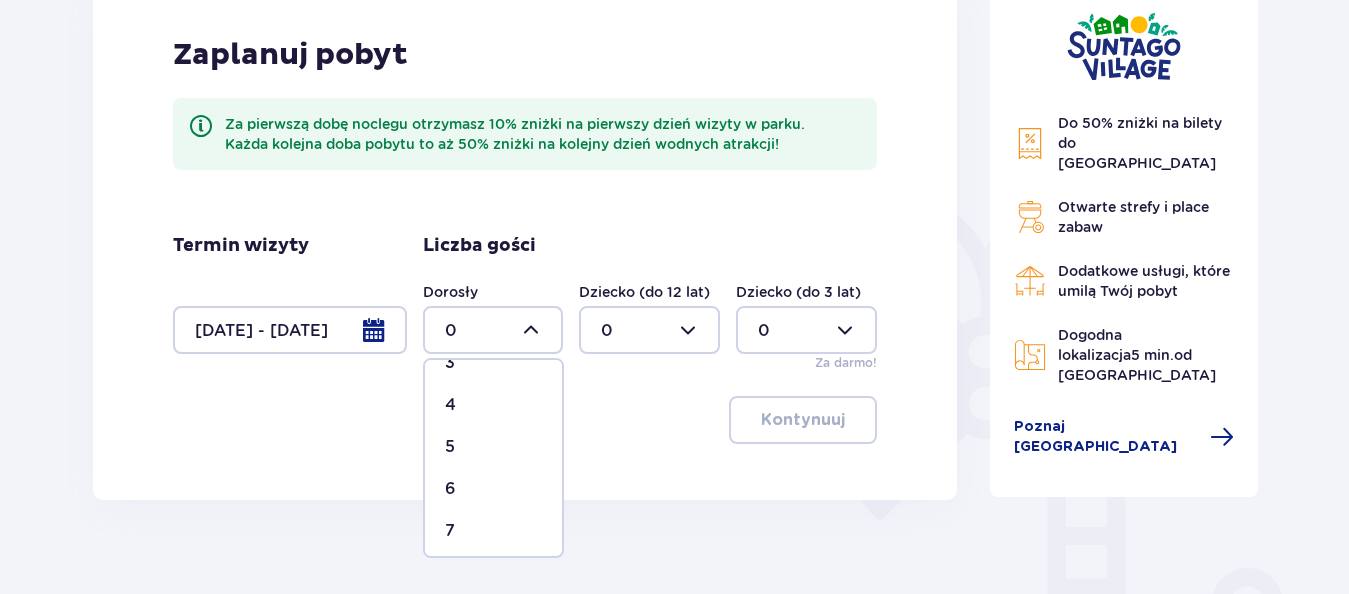 click on "4" at bounding box center [493, 405] 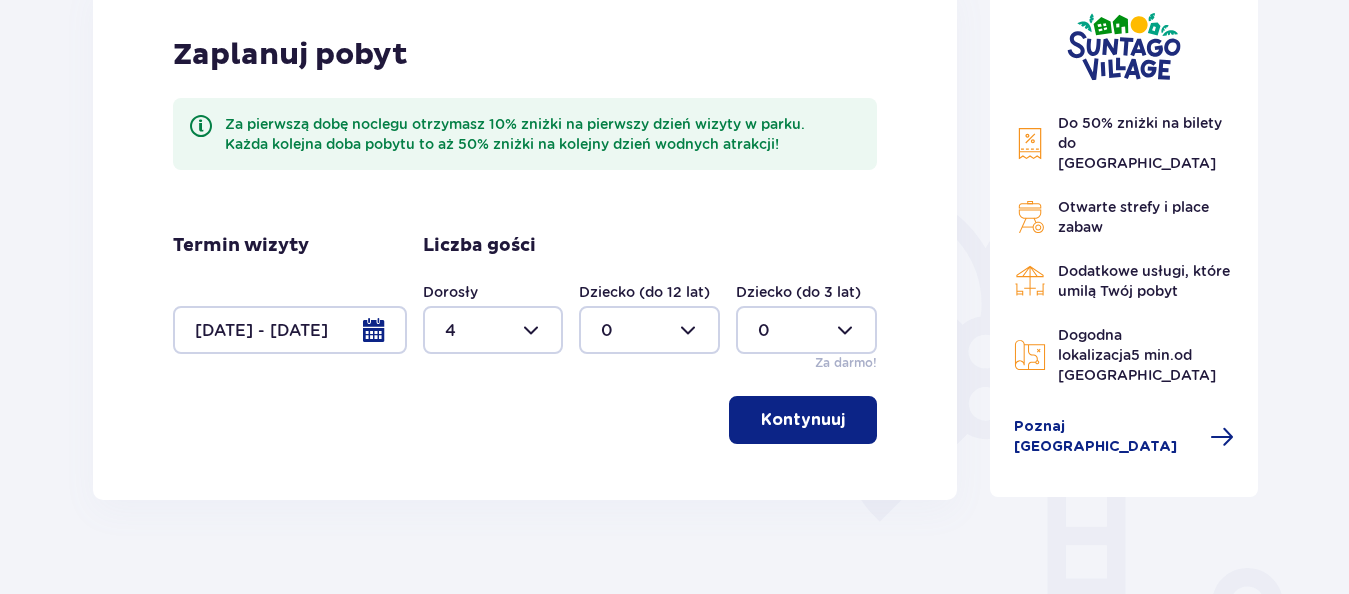 click at bounding box center [649, 330] 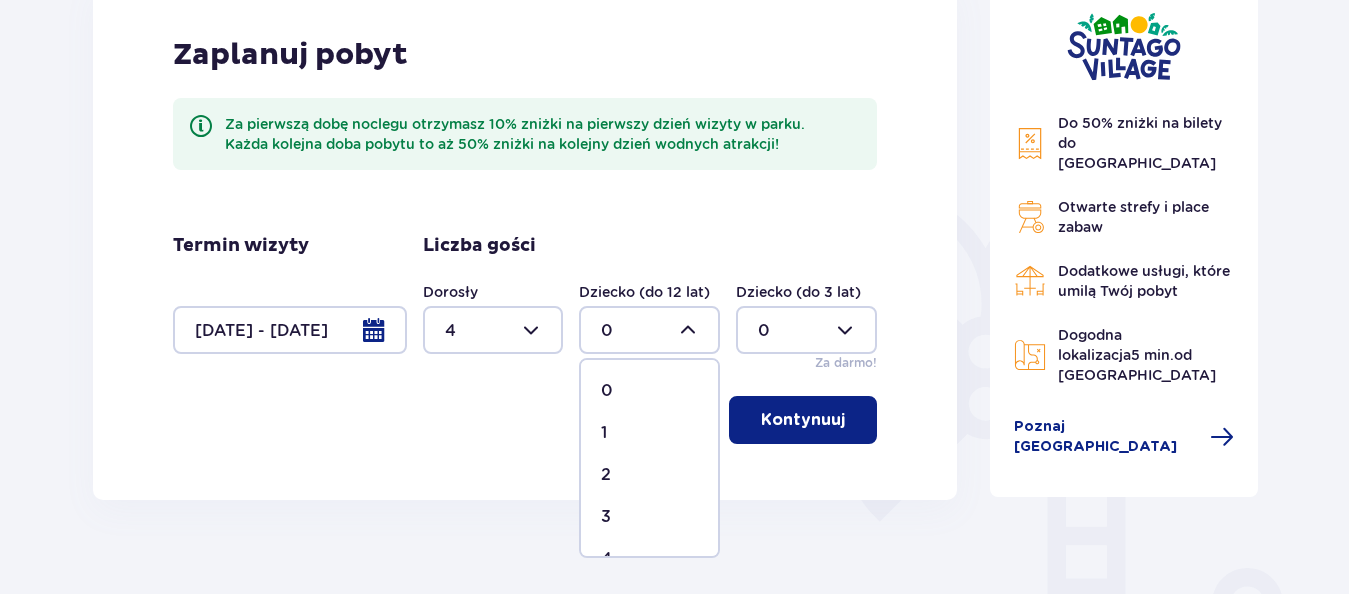 click on "1" at bounding box center [649, 433] 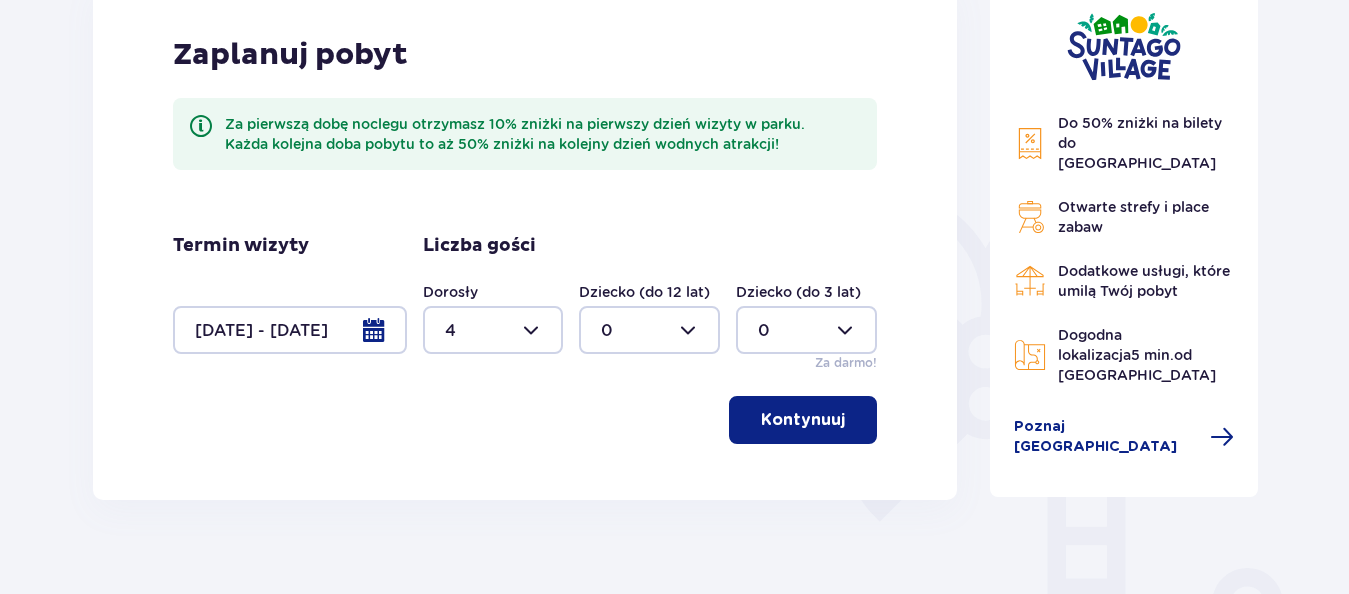 type on "1" 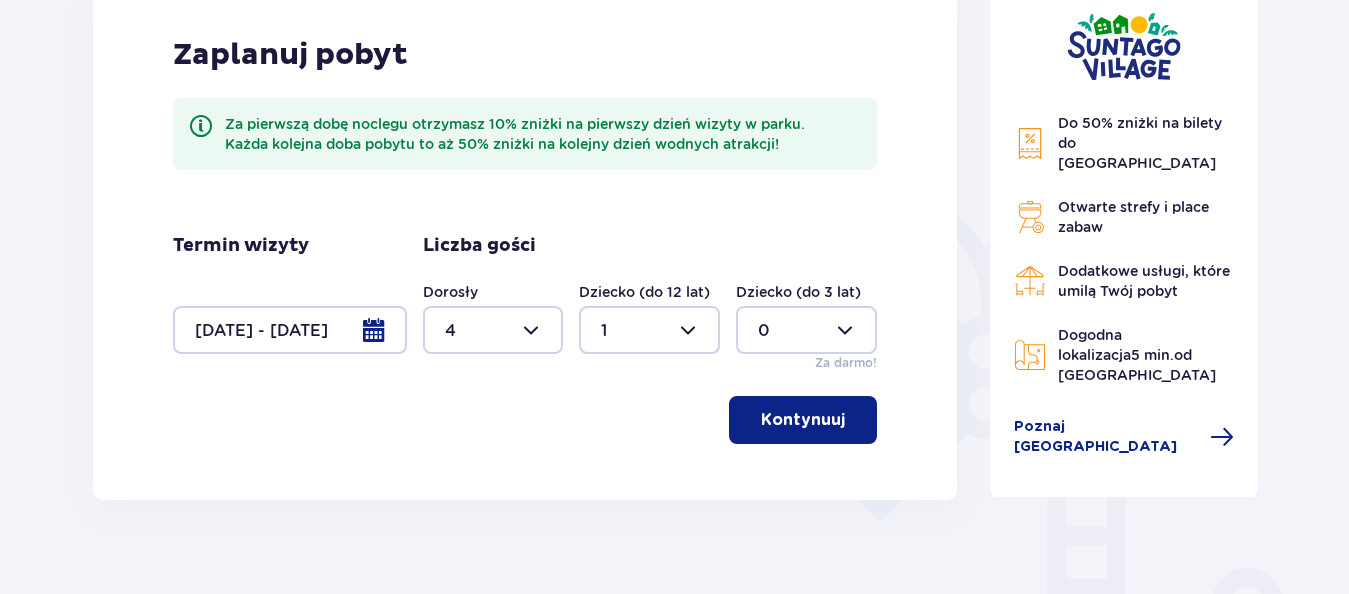 click on "Kontynuuj" at bounding box center (803, 420) 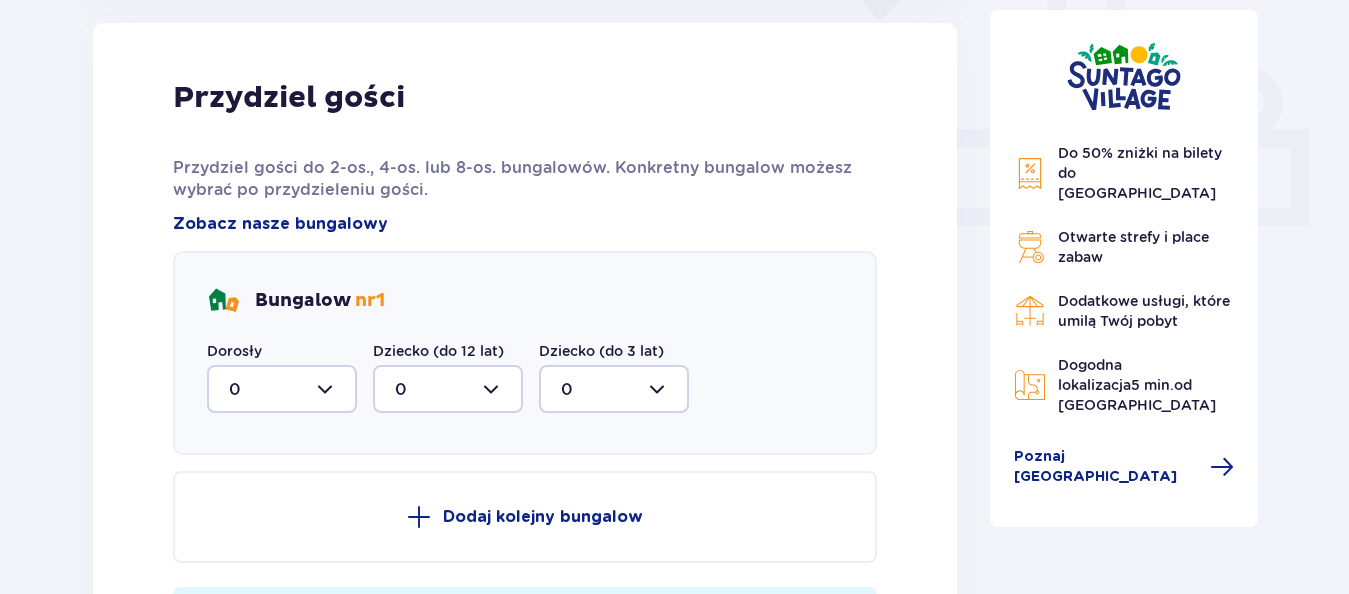 scroll, scrollTop: 798, scrollLeft: 0, axis: vertical 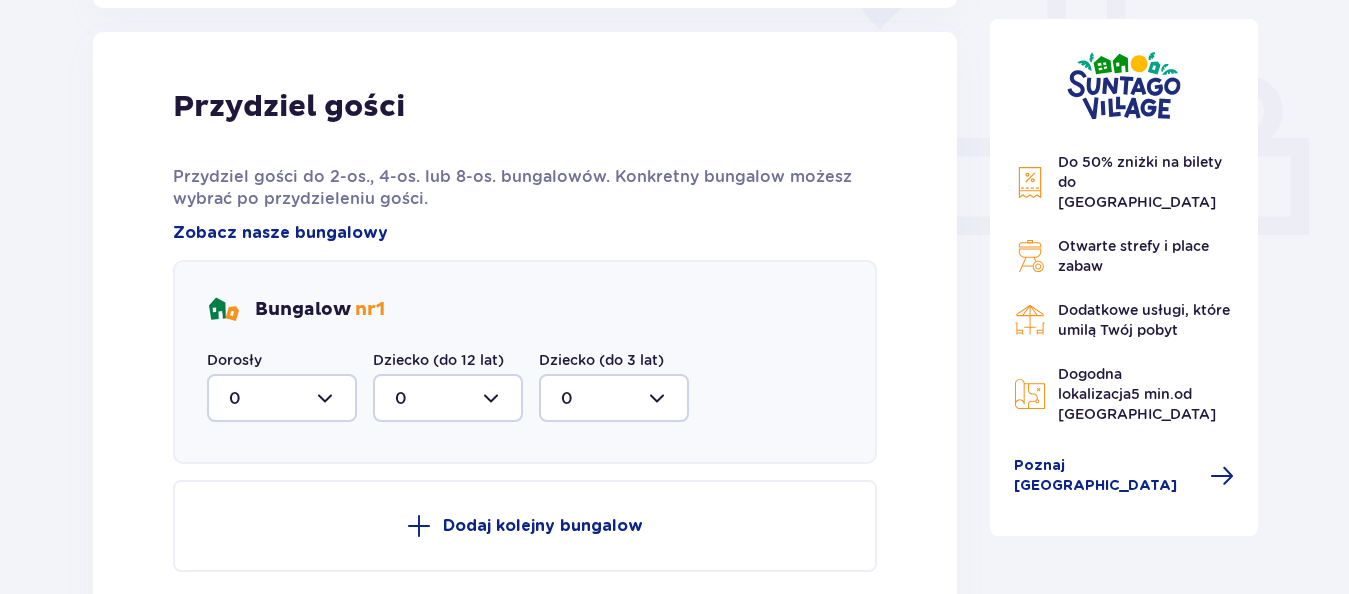click at bounding box center (282, 398) 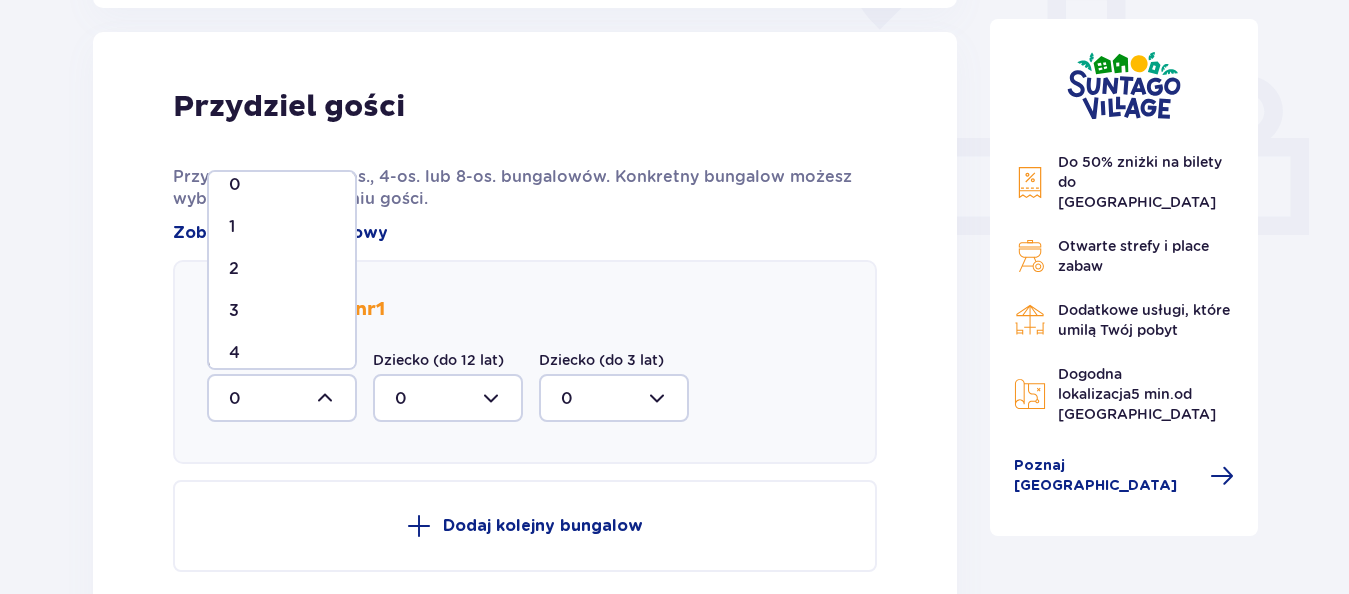 scroll, scrollTop: 34, scrollLeft: 0, axis: vertical 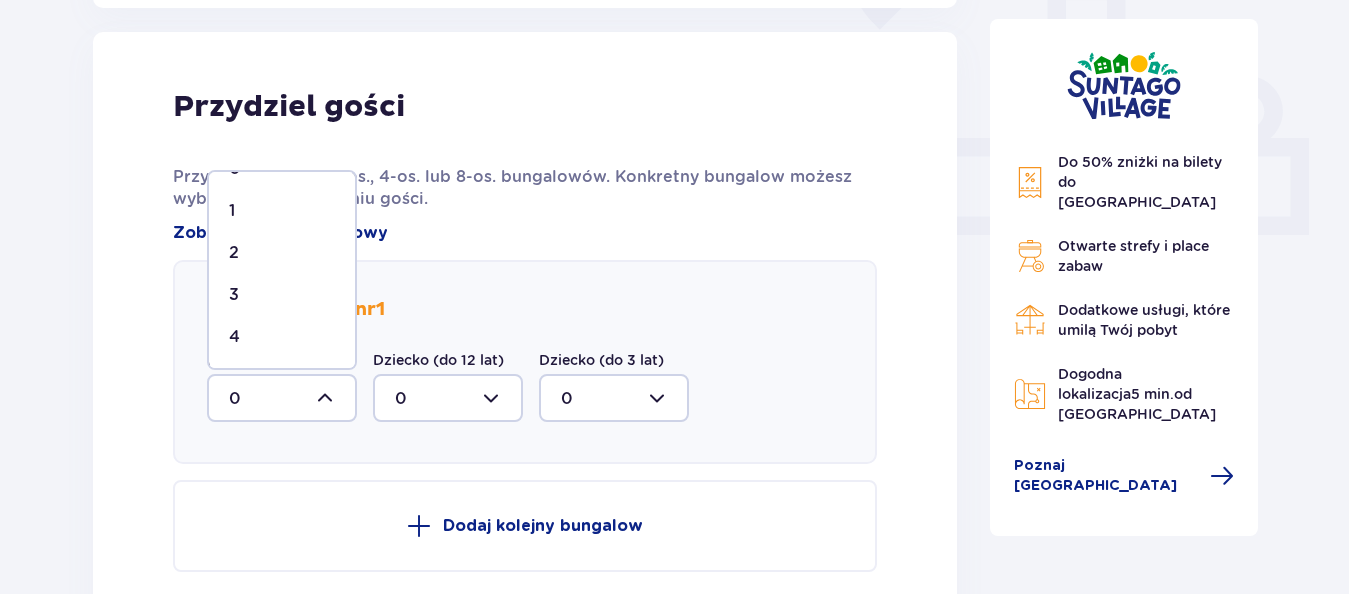 click on "4" at bounding box center [282, 337] 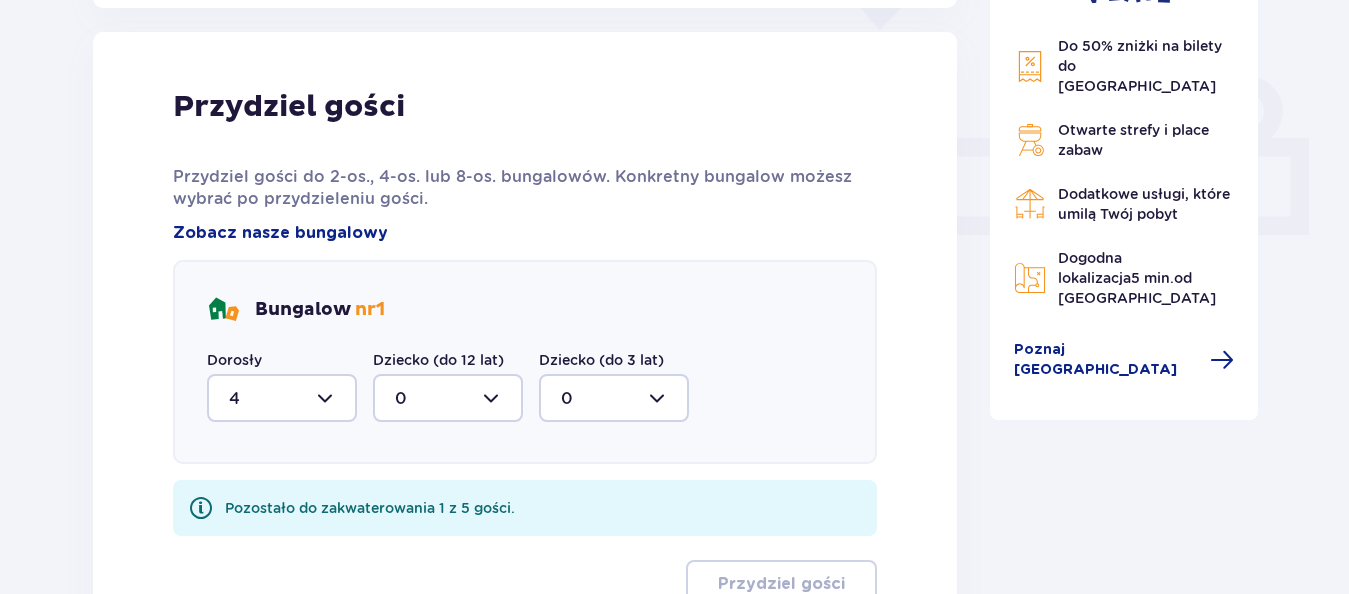 type on "4" 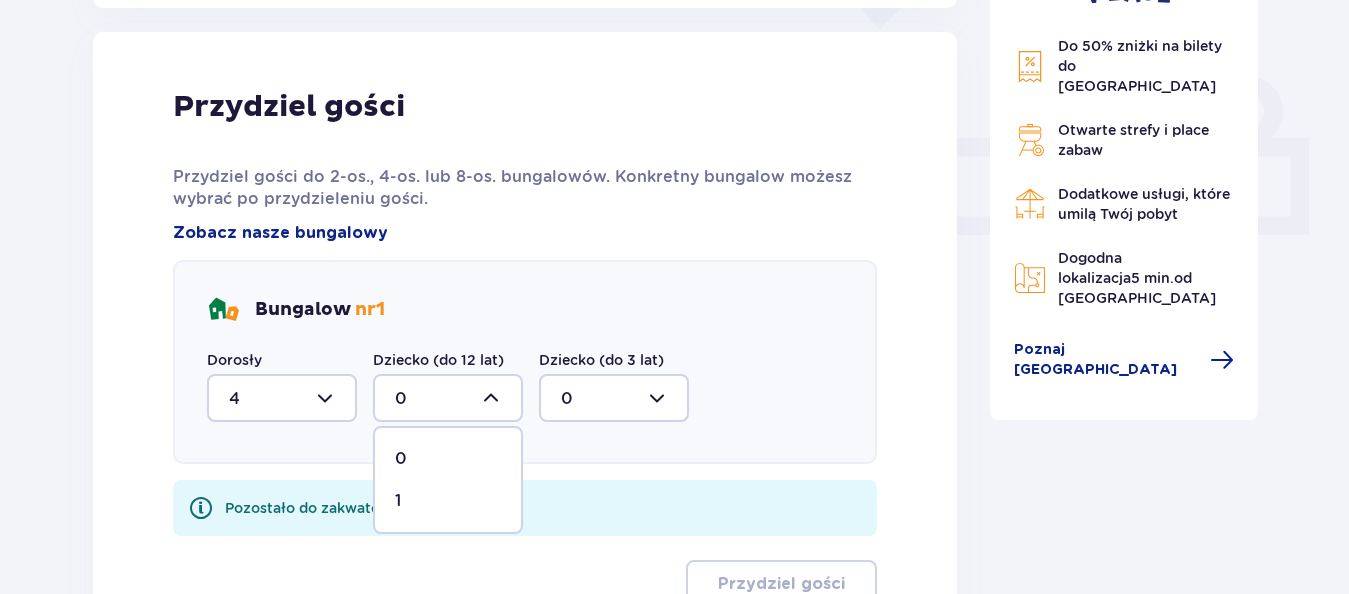 click on "1" at bounding box center [398, 501] 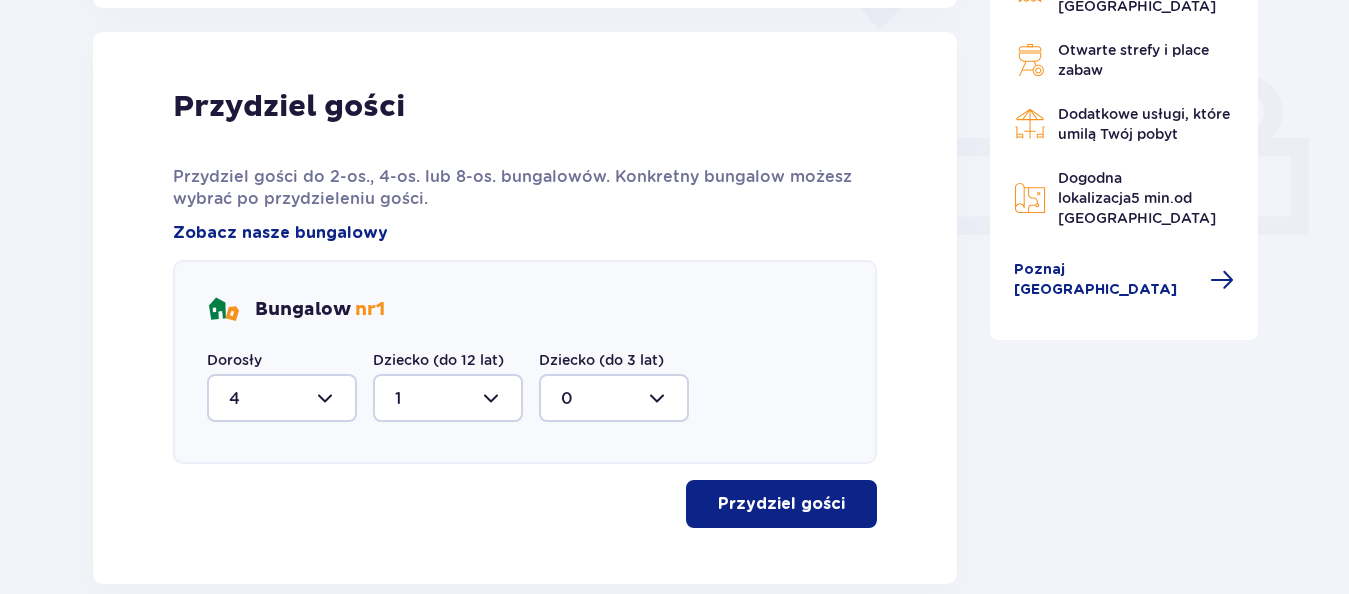 type on "1" 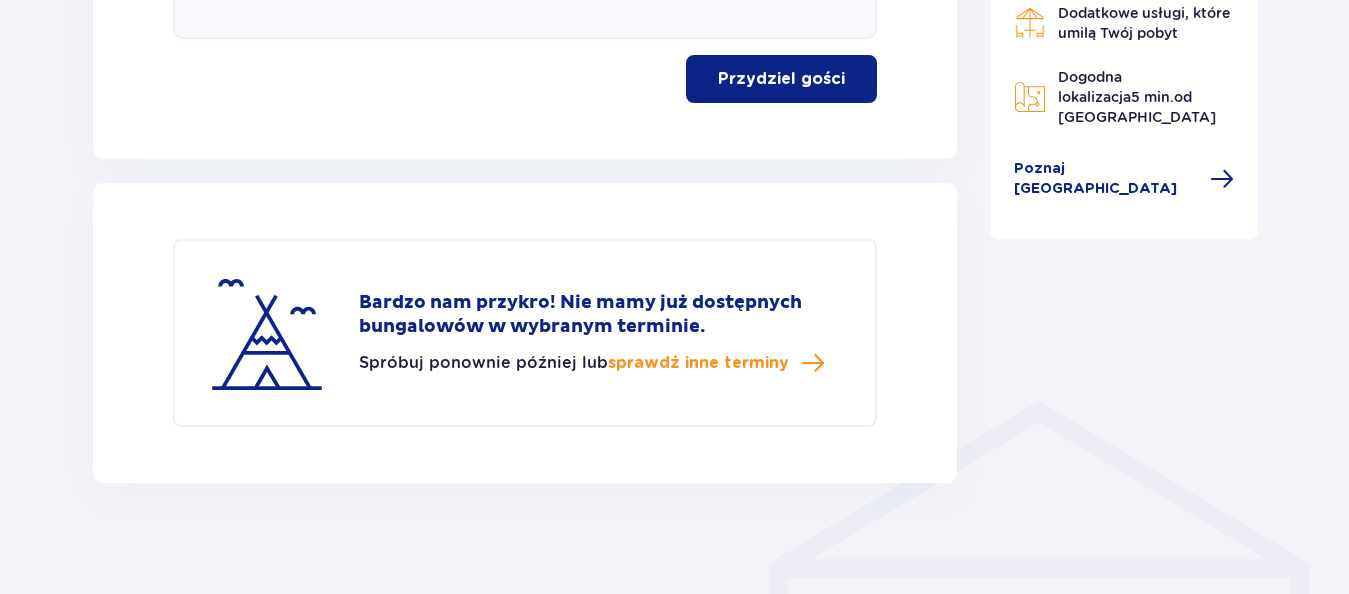 scroll, scrollTop: 1232, scrollLeft: 0, axis: vertical 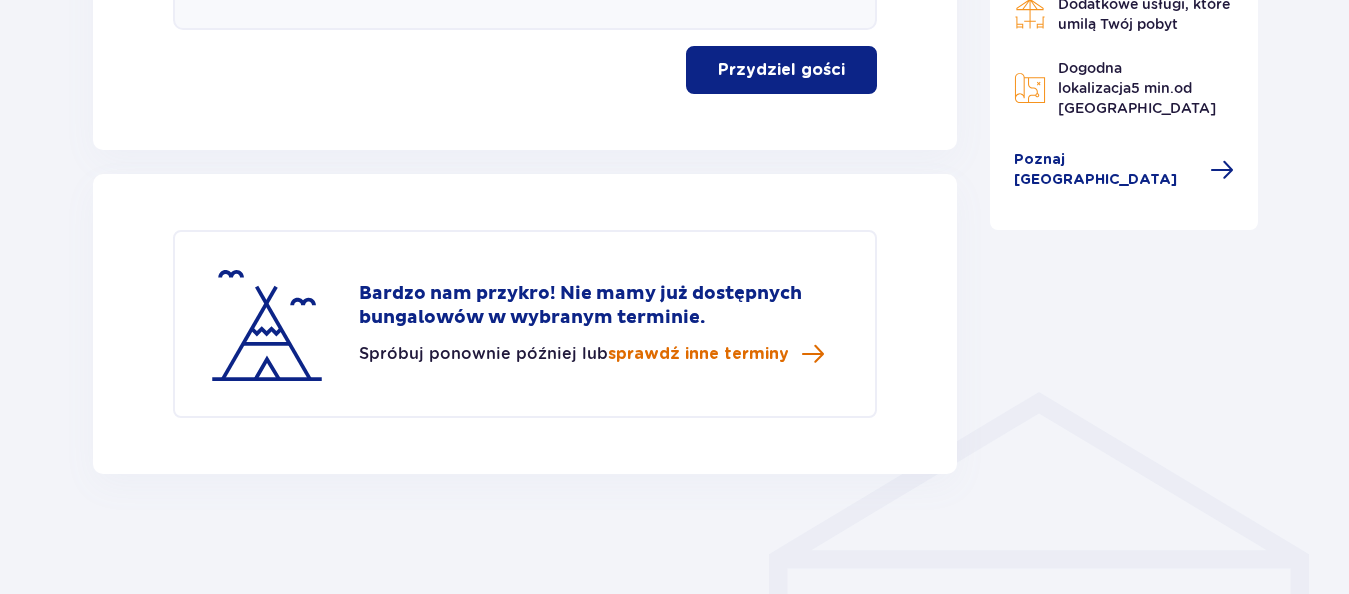 click on "sprawdź inne terminy" at bounding box center [698, 354] 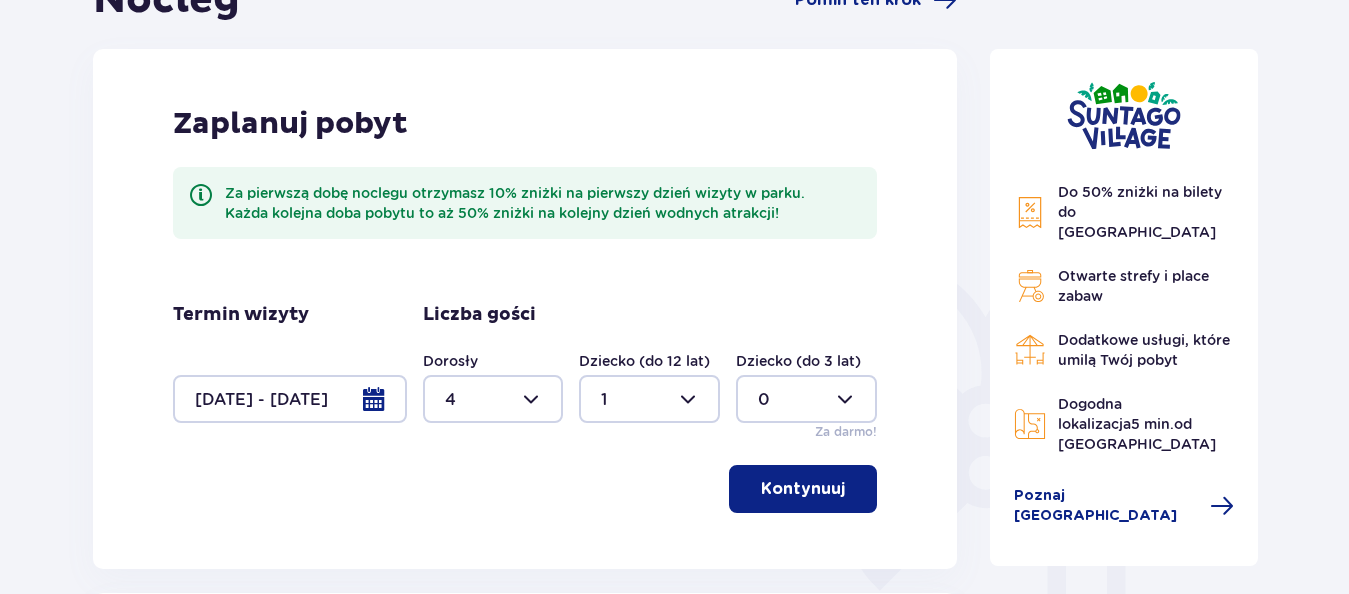 scroll, scrollTop: 236, scrollLeft: 0, axis: vertical 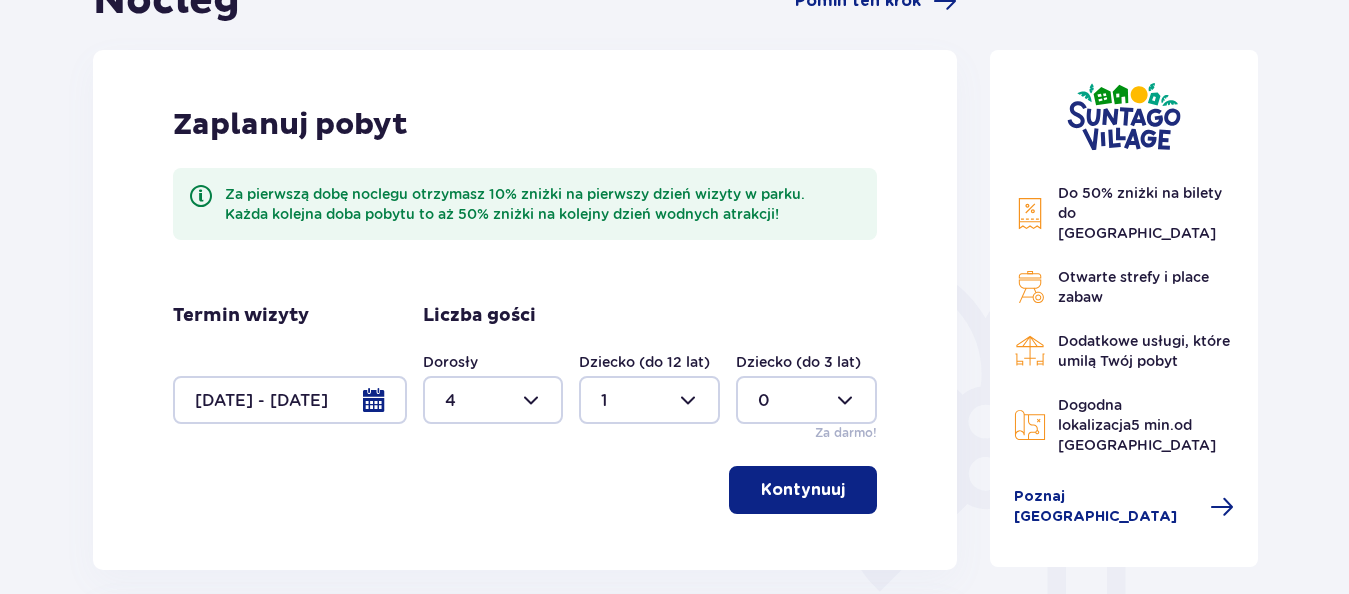click at bounding box center (290, 400) 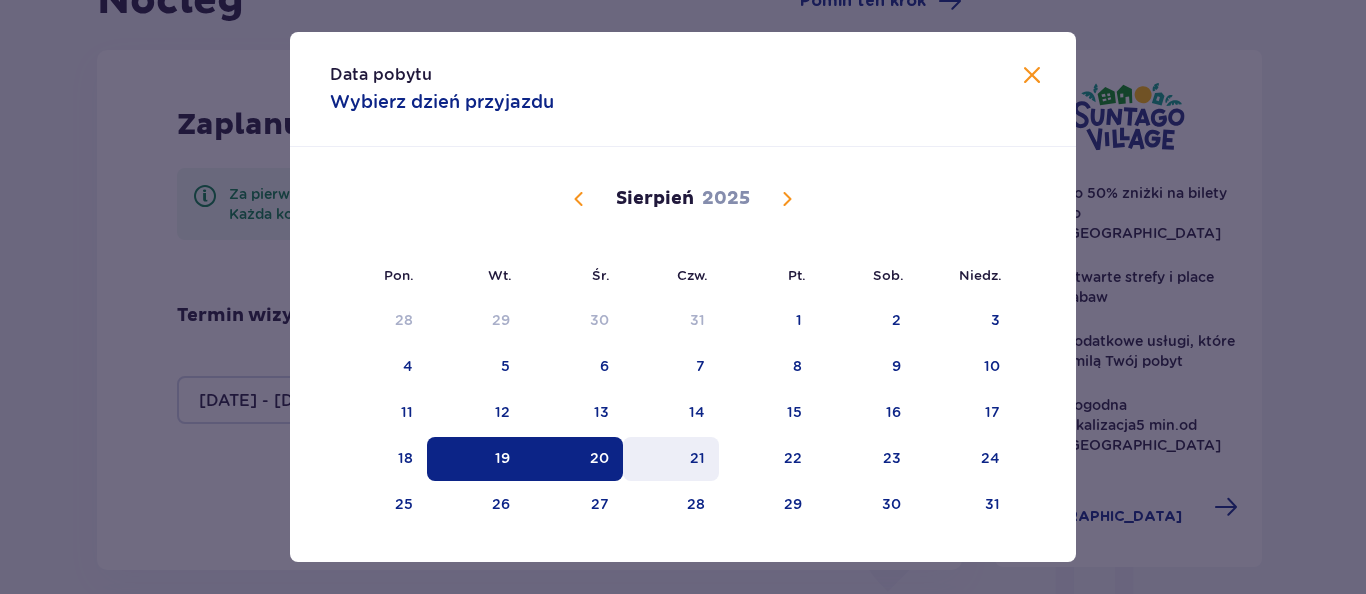click on "21" at bounding box center (697, 458) 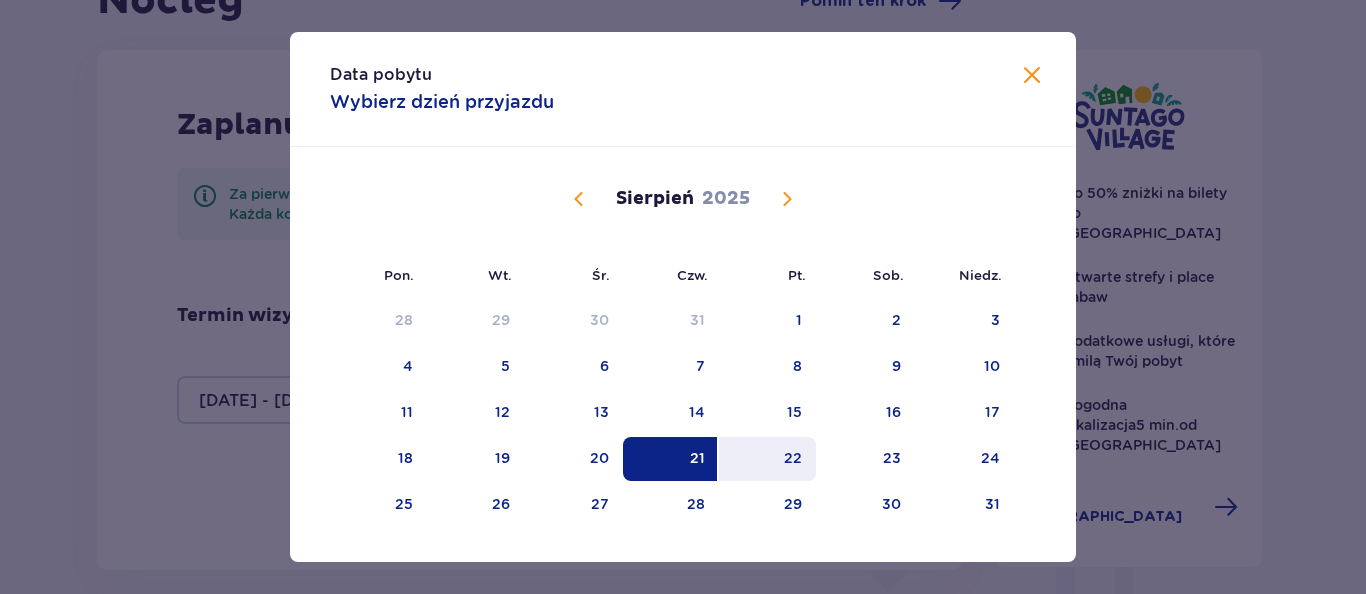 click on "22" at bounding box center (767, 459) 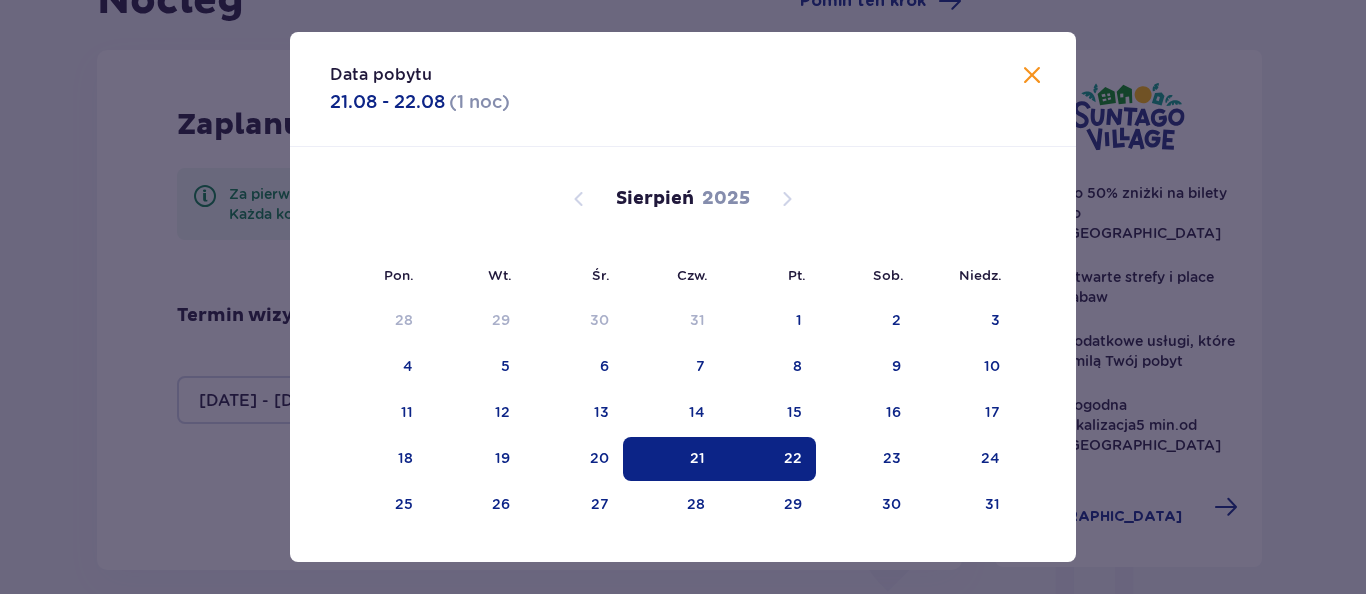 type on "21.08.25 - 22.08.25" 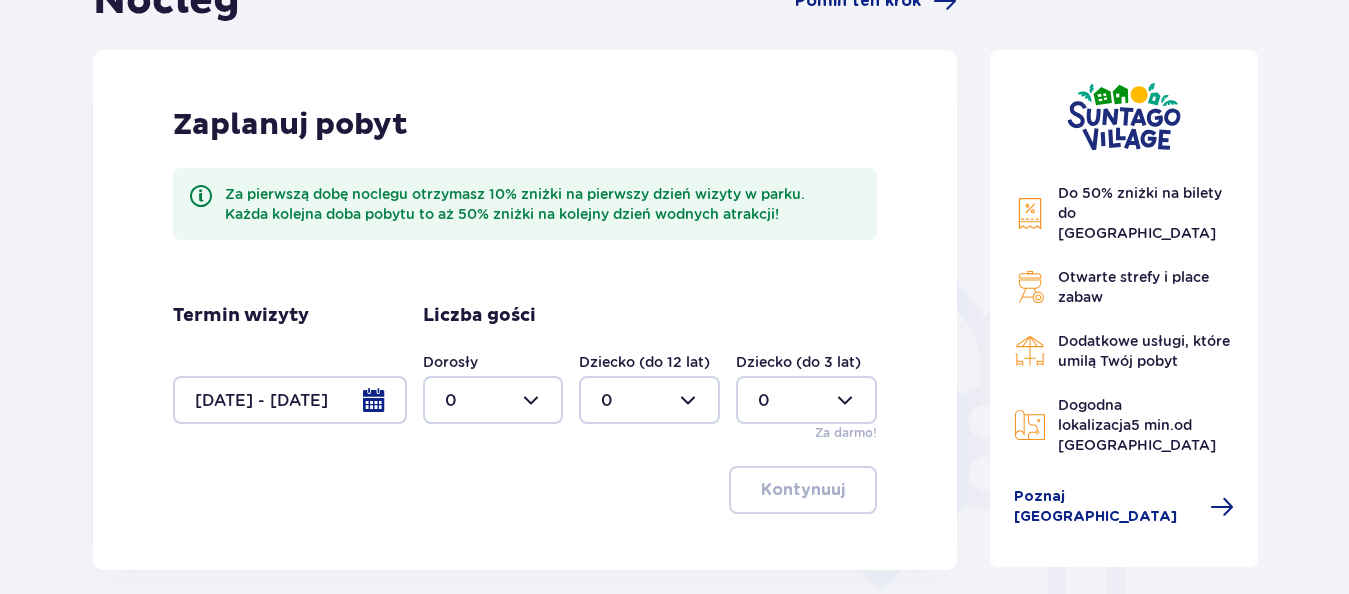 click at bounding box center (493, 400) 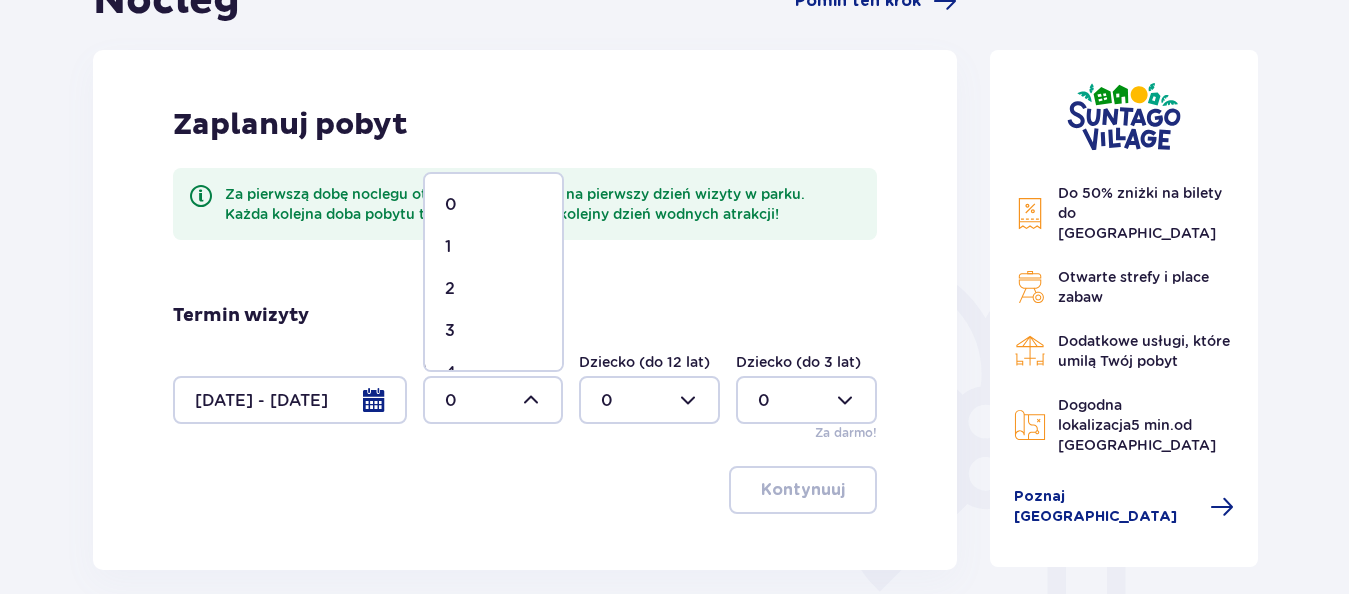 scroll, scrollTop: 57, scrollLeft: 0, axis: vertical 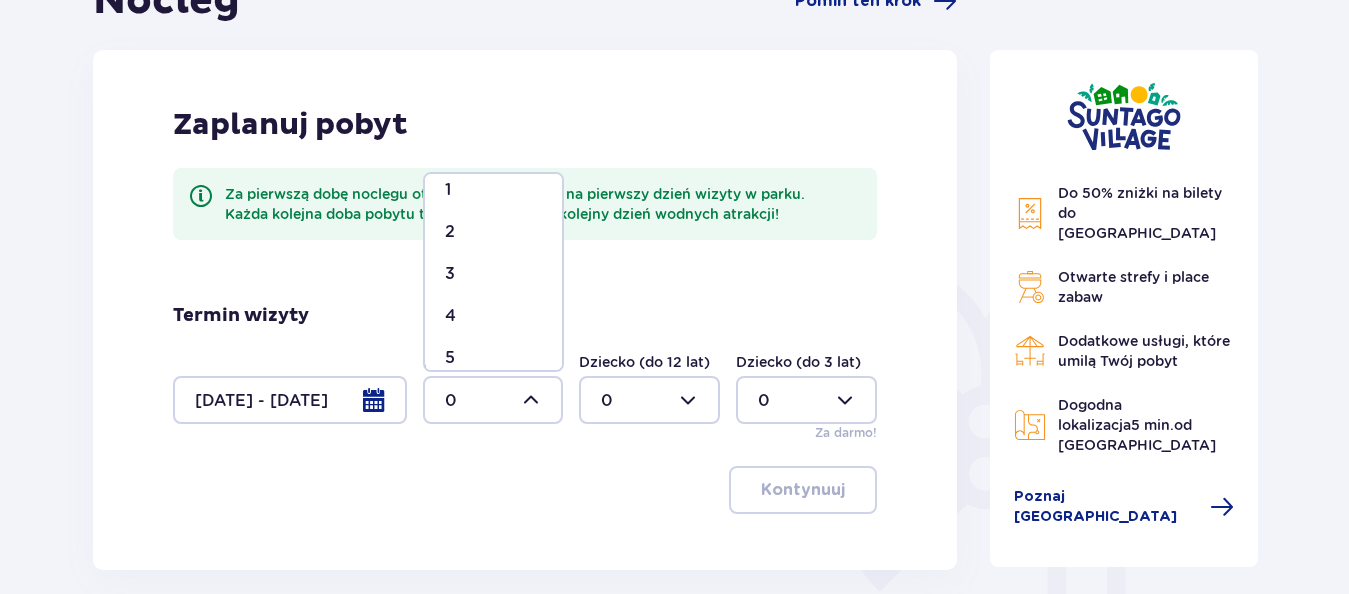 click on "4" at bounding box center [493, 316] 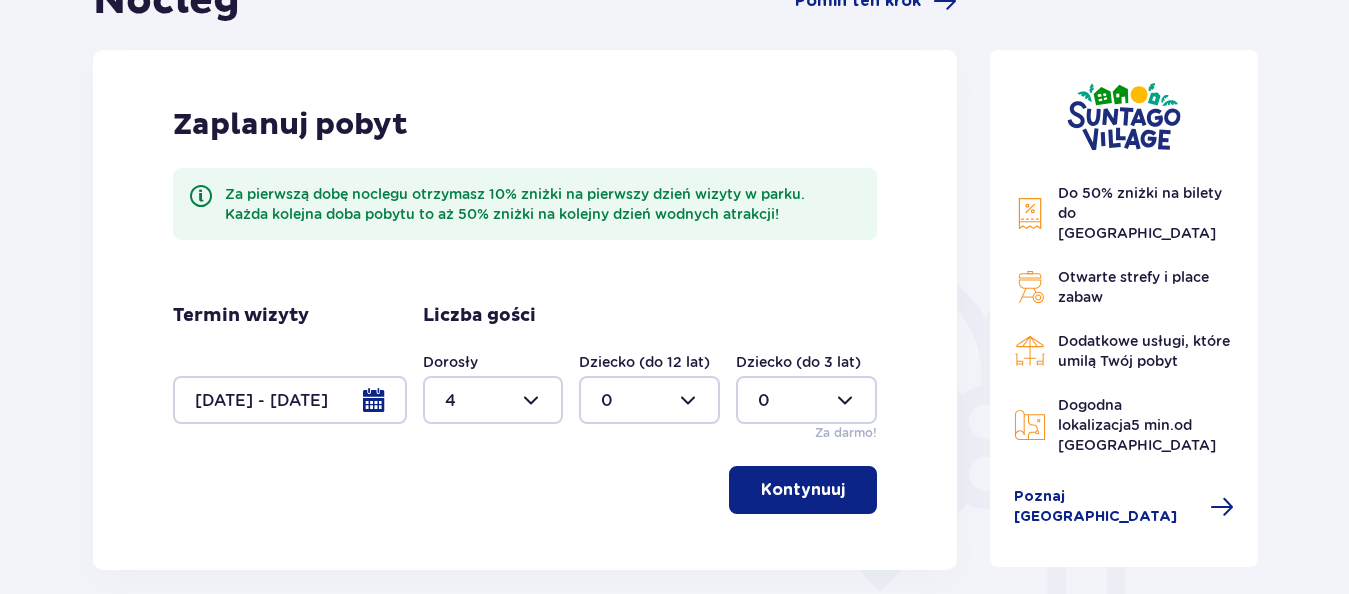 click at bounding box center (649, 400) 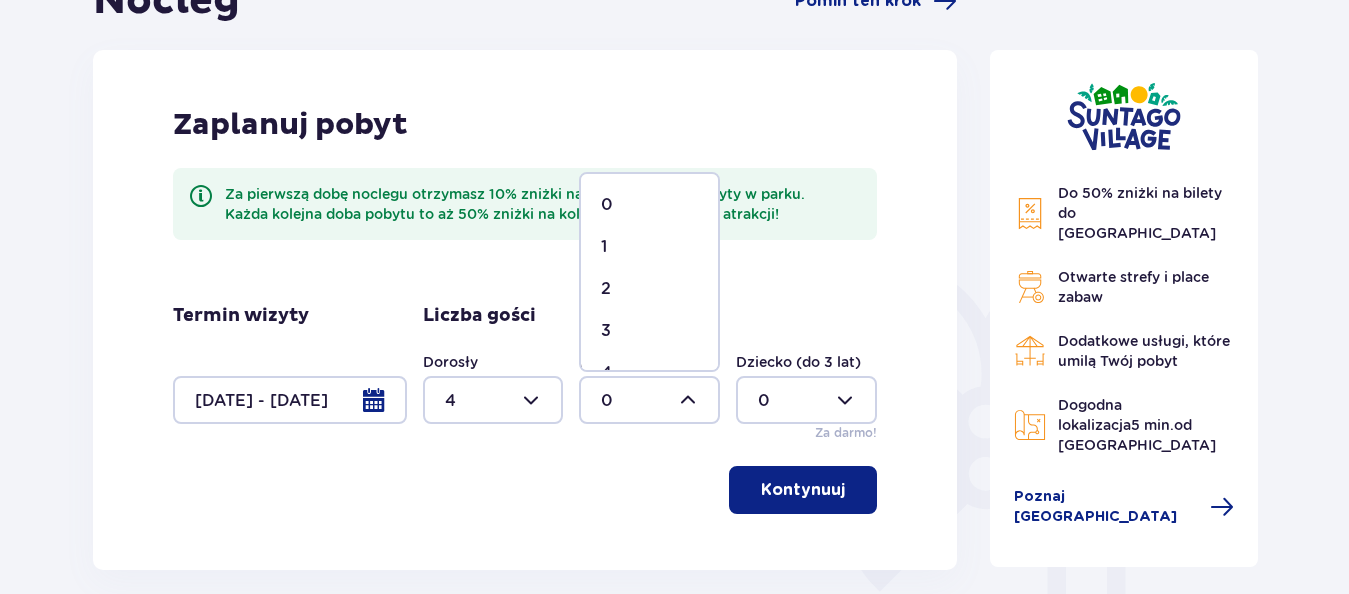 click on "1" at bounding box center [604, 247] 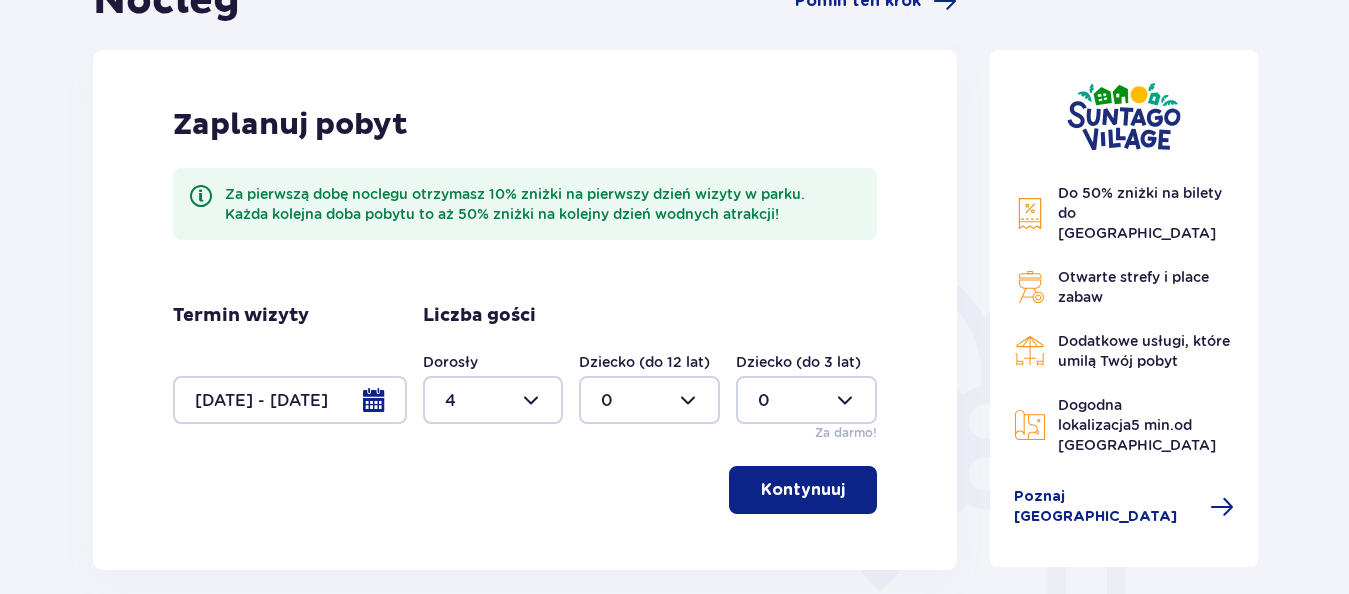 type on "1" 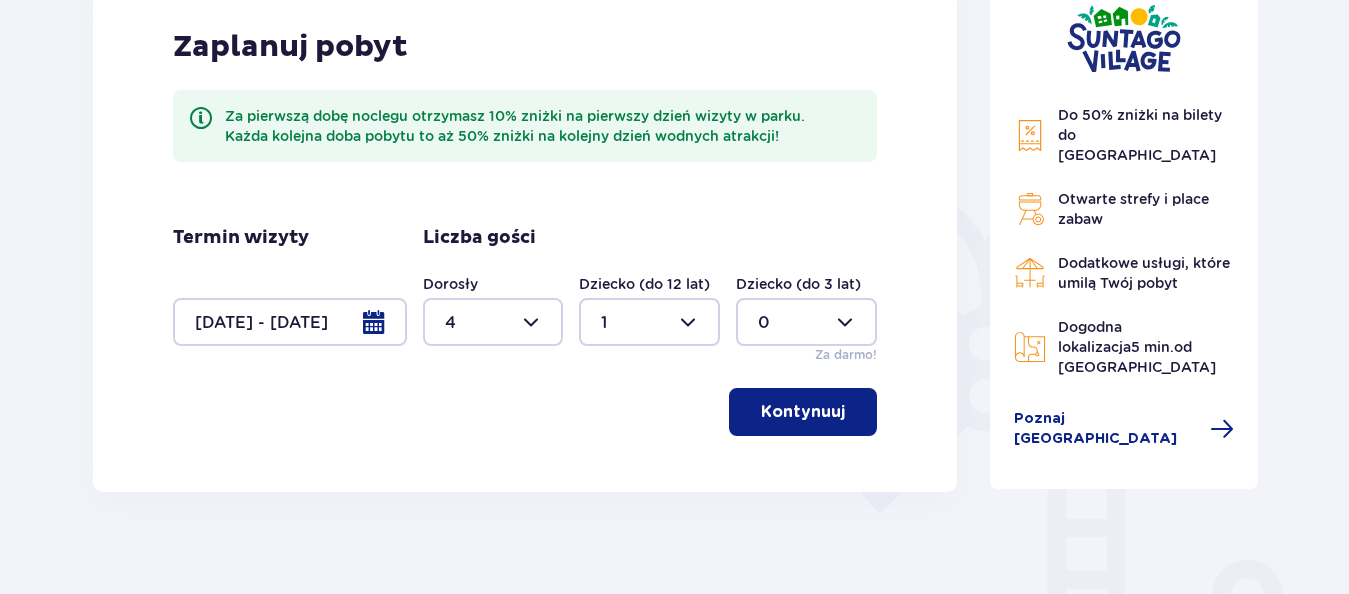 scroll, scrollTop: 313, scrollLeft: 0, axis: vertical 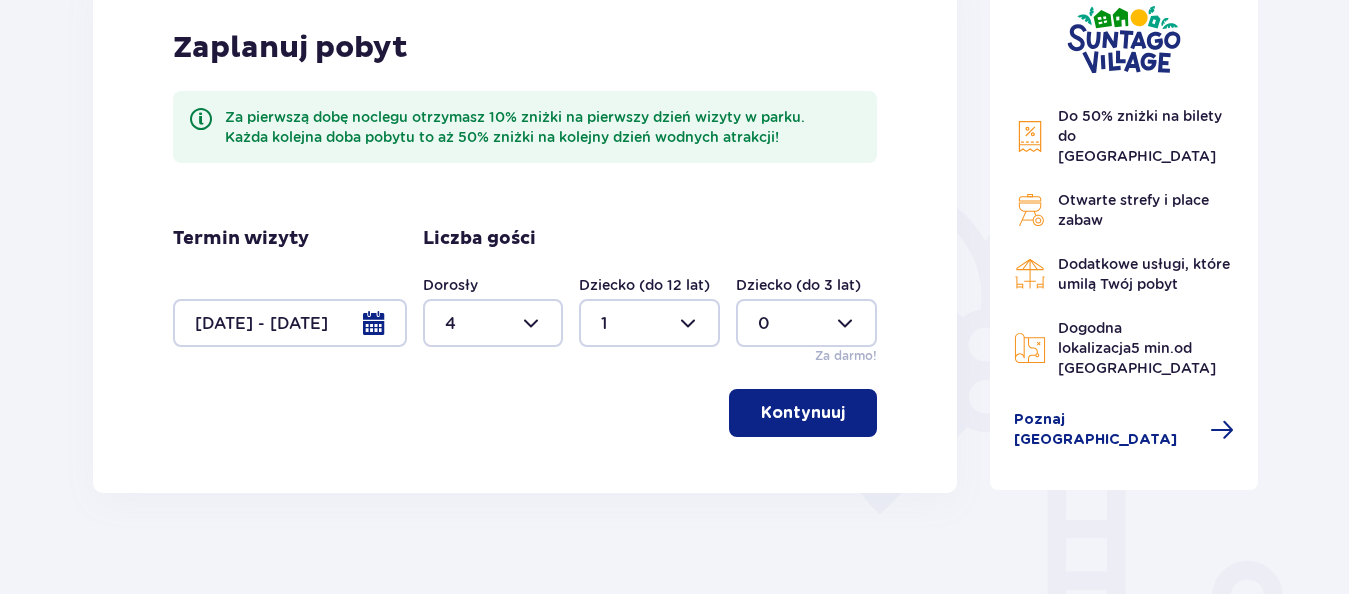 click on "Kontynuuj" at bounding box center (803, 413) 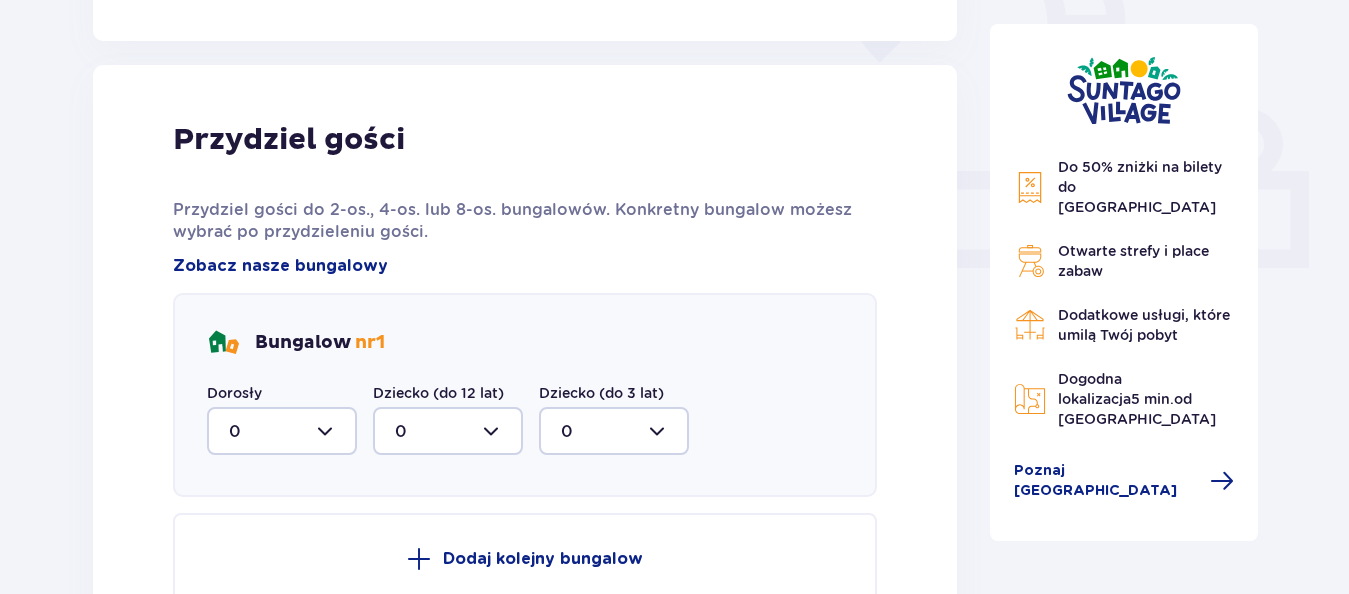 scroll, scrollTop: 806, scrollLeft: 0, axis: vertical 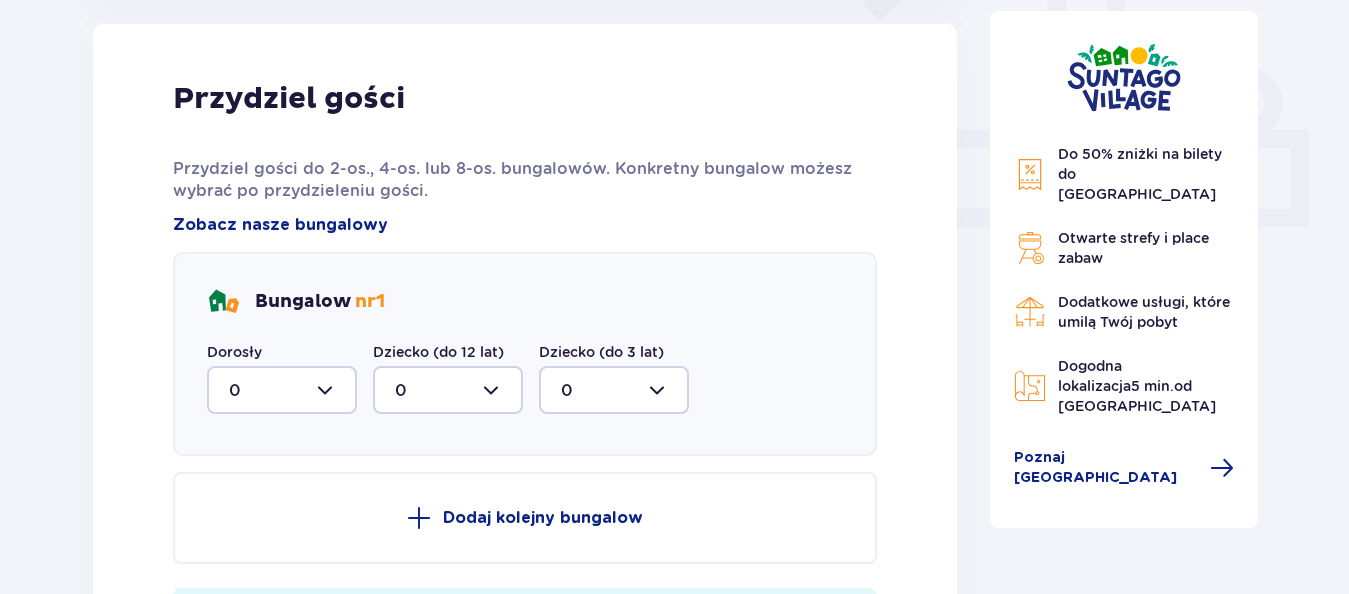 click at bounding box center (282, 390) 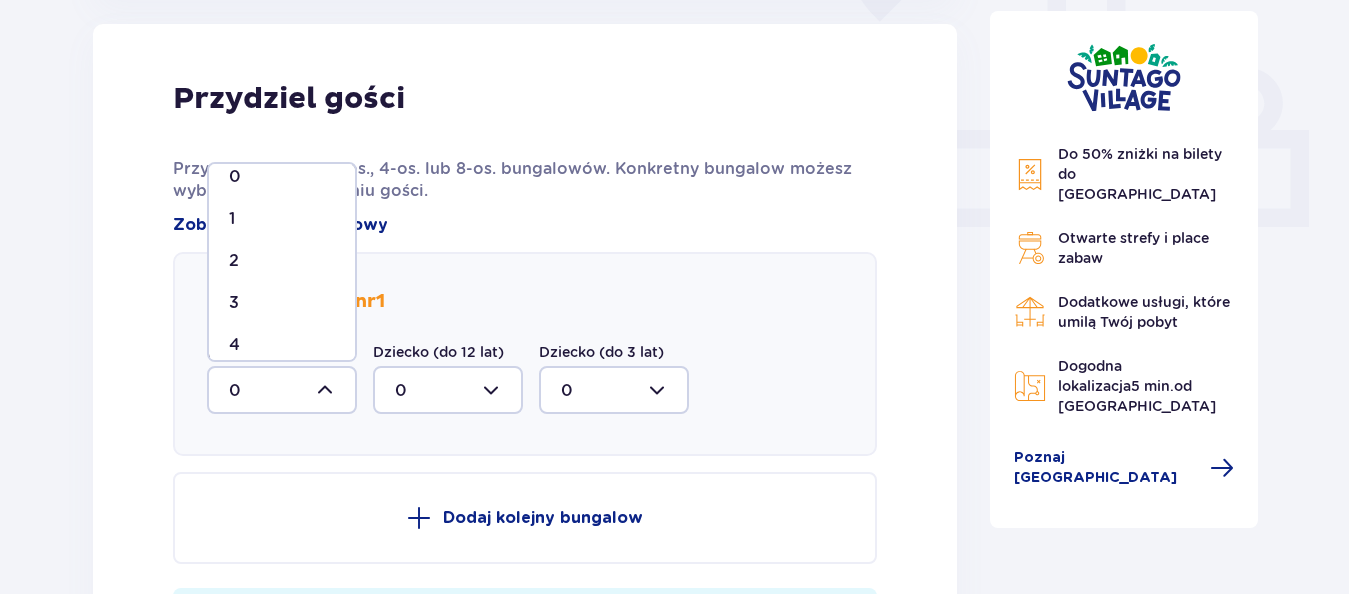 scroll, scrollTop: 34, scrollLeft: 0, axis: vertical 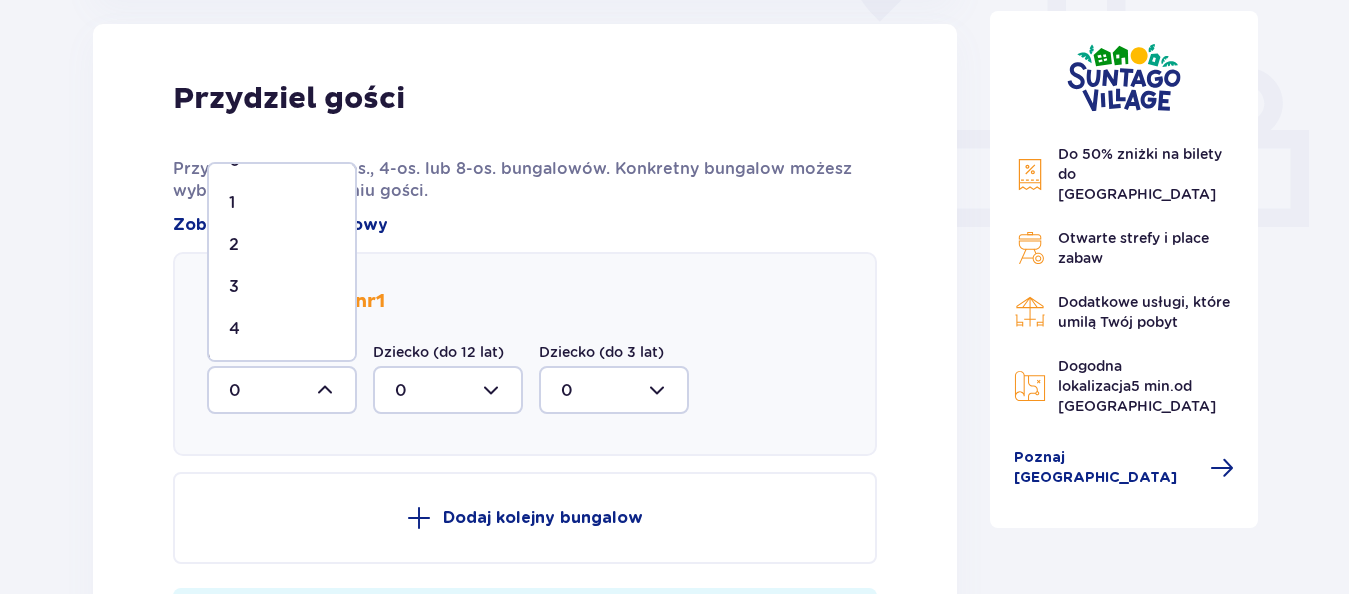 click on "4" at bounding box center (282, 329) 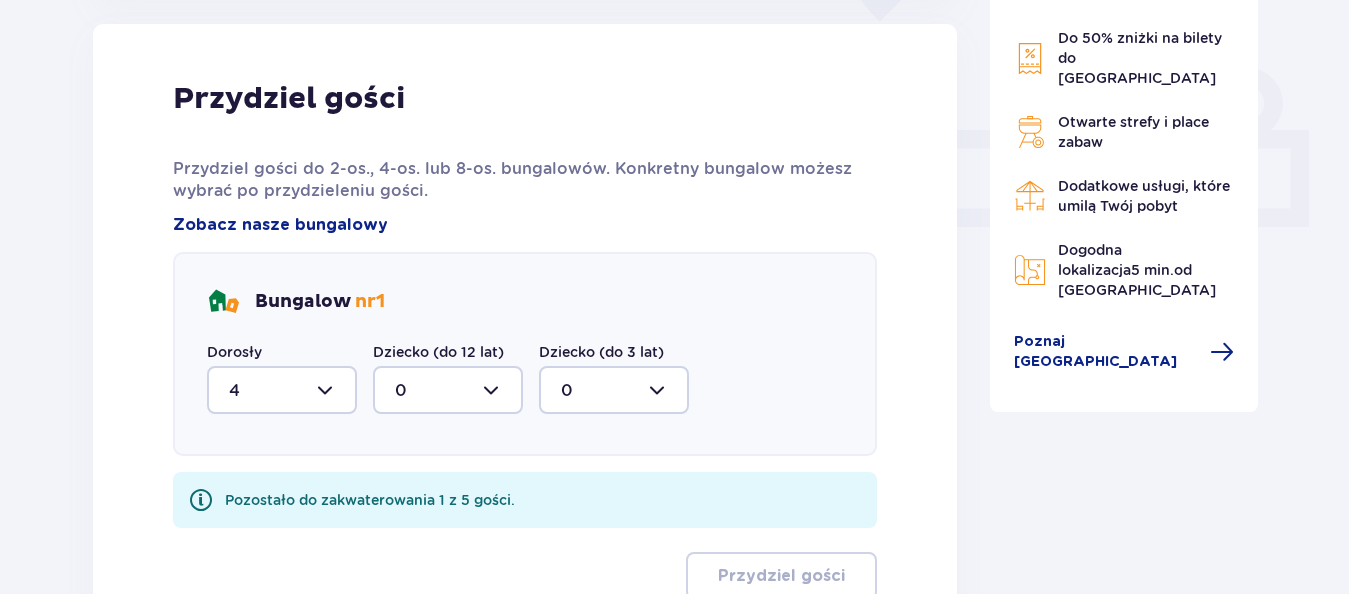 type on "4" 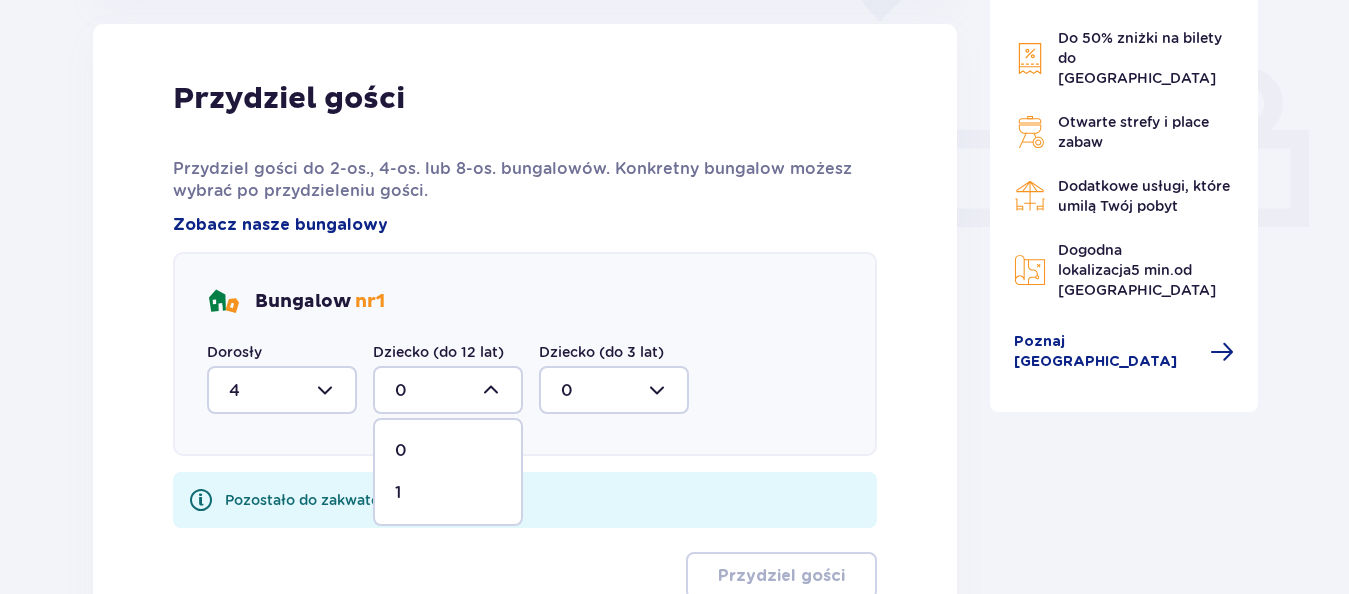 click on "1" at bounding box center (398, 493) 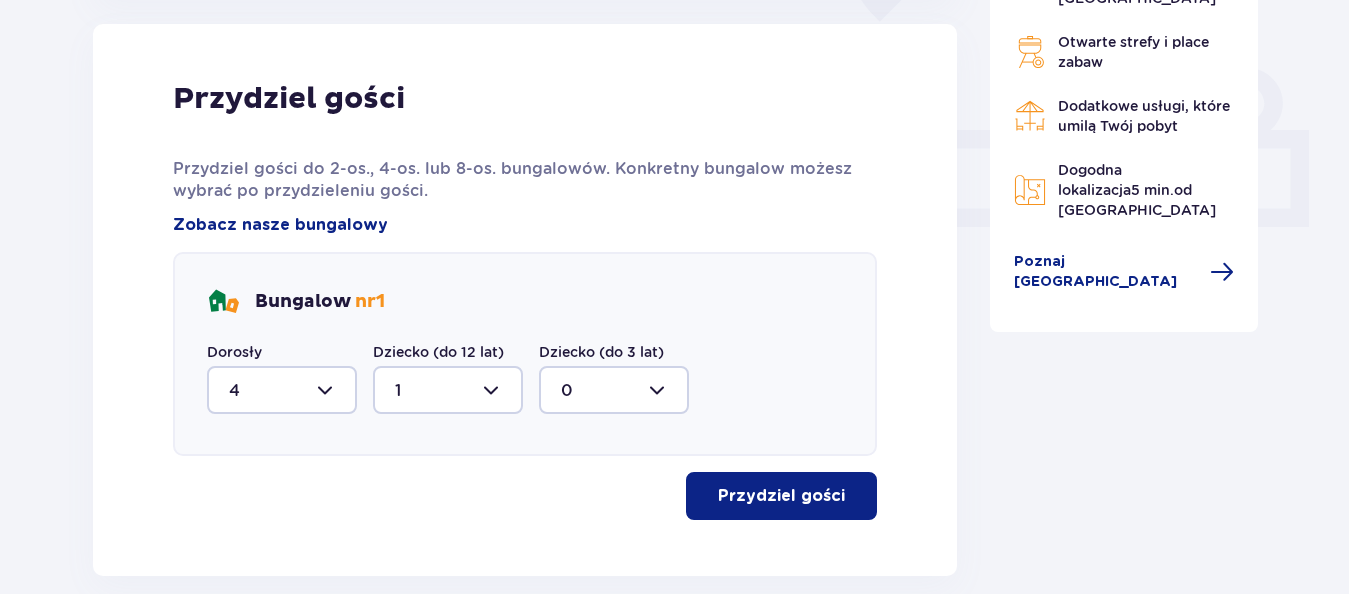 click on "Przydziel gości" at bounding box center (781, 496) 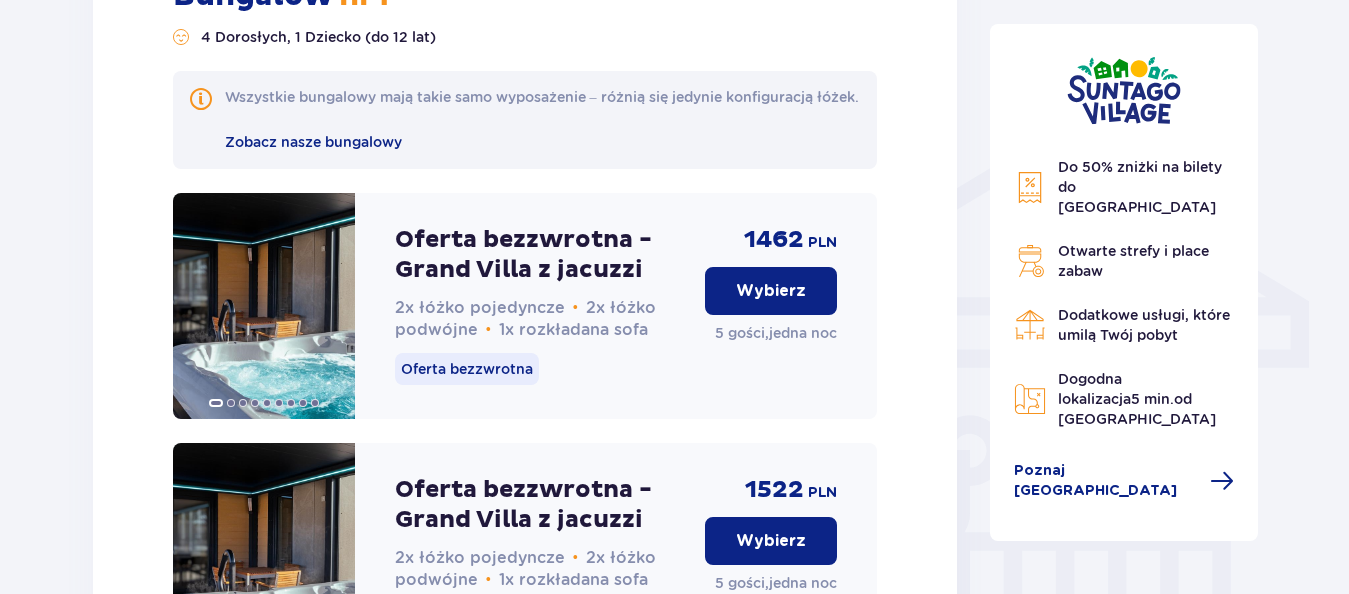 scroll, scrollTop: 1484, scrollLeft: 0, axis: vertical 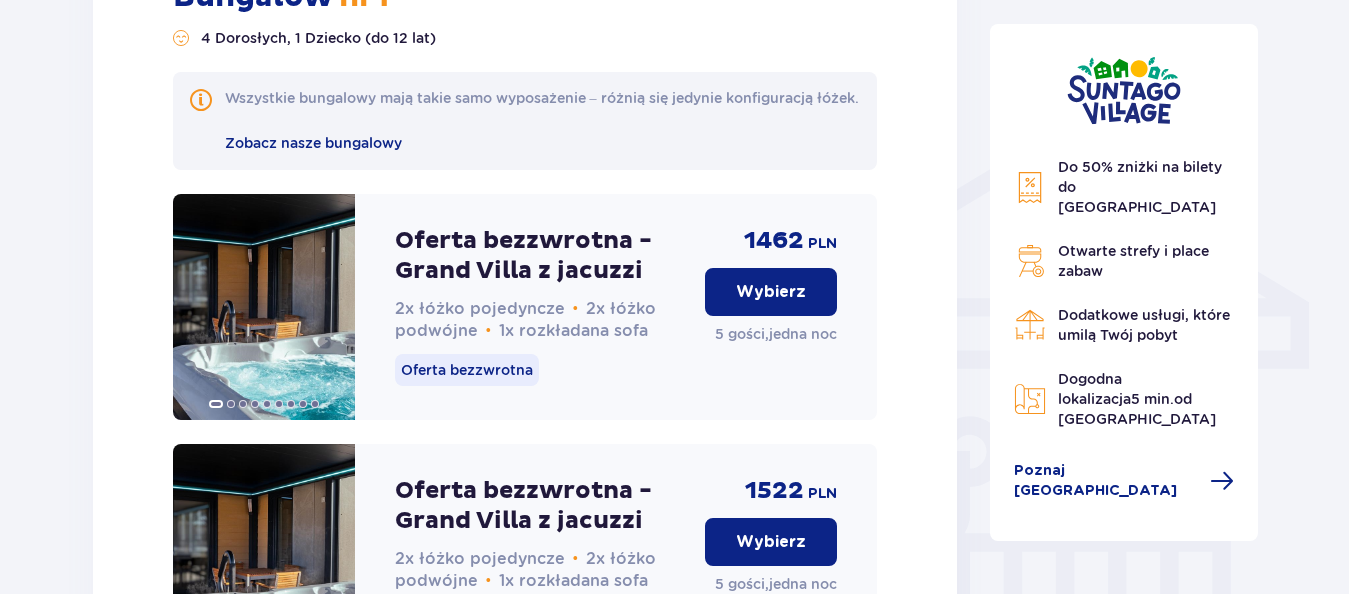 click on "Wybierz" at bounding box center [771, 292] 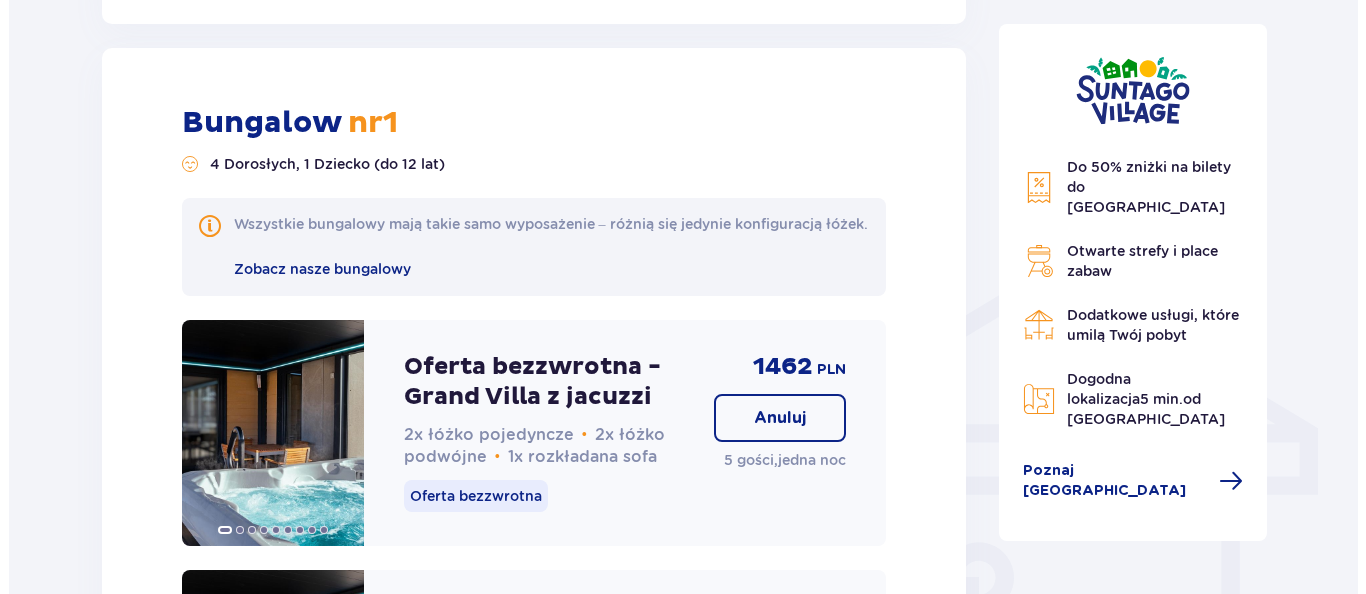 scroll, scrollTop: 1336, scrollLeft: 0, axis: vertical 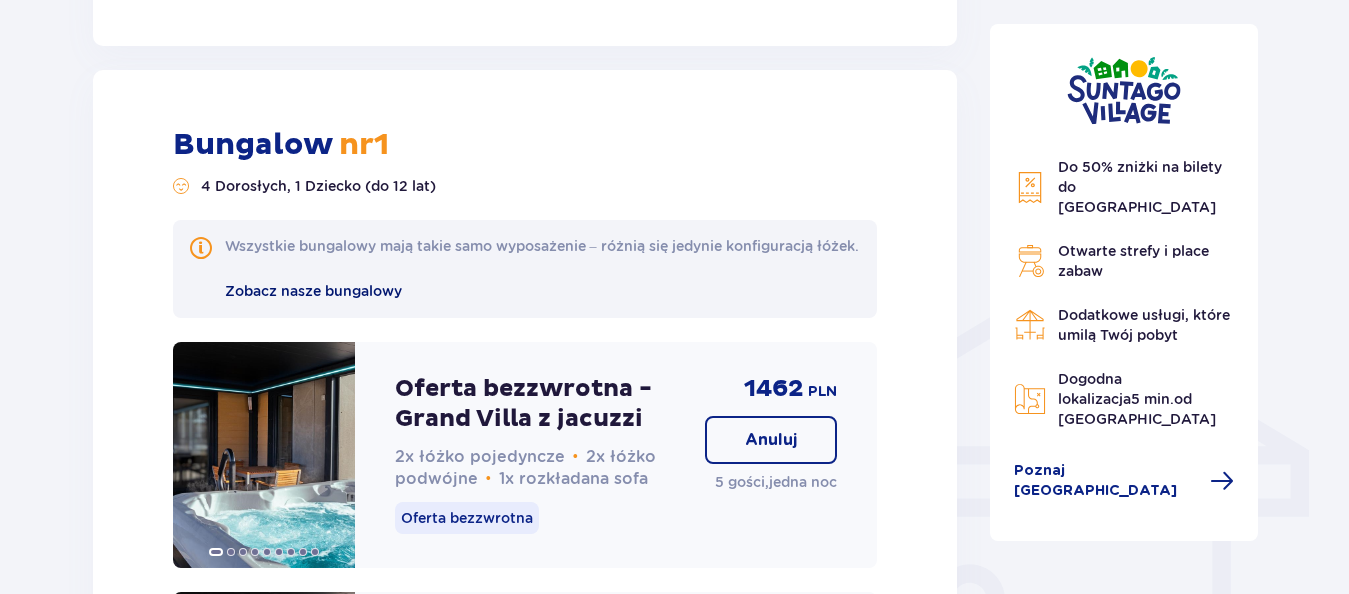 click on "Zobacz nasze bungalowy" at bounding box center (313, 291) 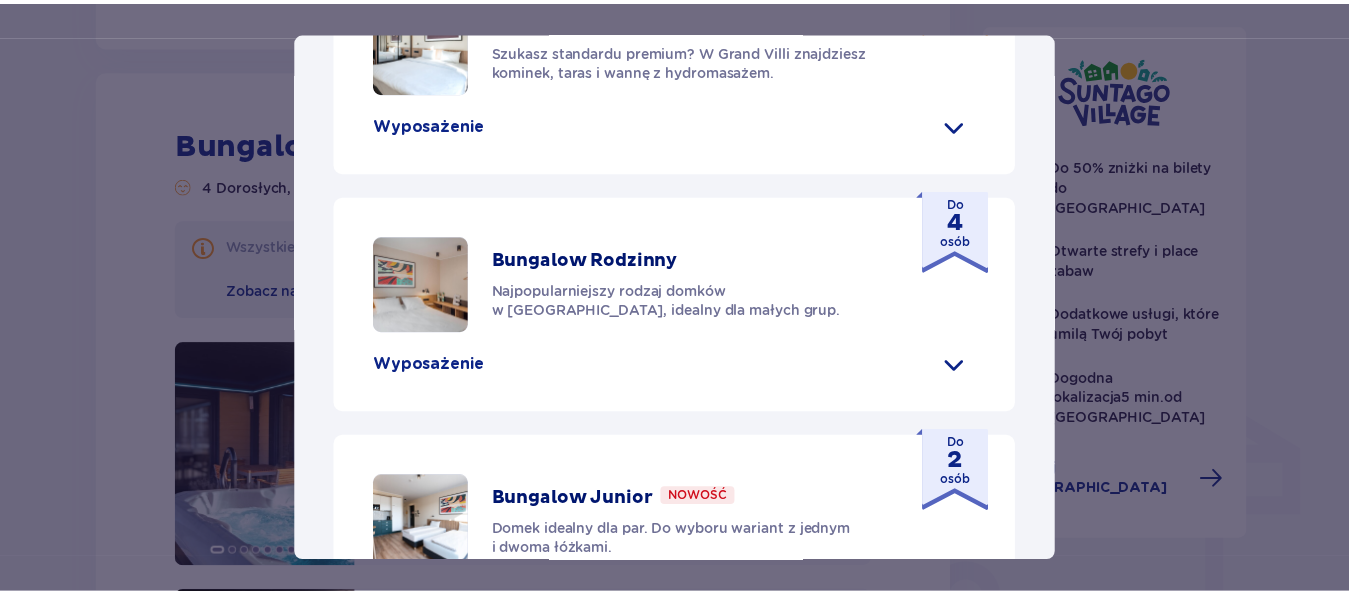 scroll, scrollTop: 693, scrollLeft: 0, axis: vertical 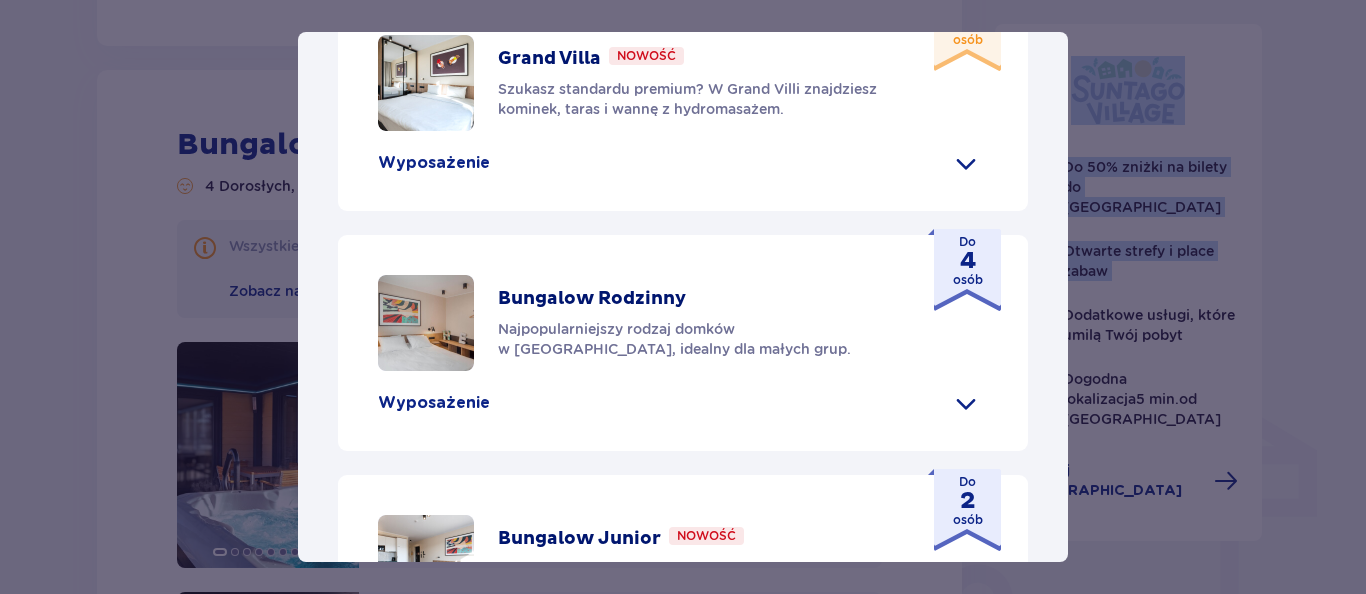 click on "Suntago Village Suntago Village to idealne miejsce dla fanów dobrej zabawy i tropikalnego klimatu, którzy chcą dłużej cieszyć się pobytem w Suntago i wakacyjną atmosferą. Udogodnienia Sklep ze świeżymi produktami i gotowymi posiłkami   Atrakcje parku wodnego   (dodatkowo płatne) Ekologiczny bus do i z parku Suntago   Płatny wynajem rowerów   Wspólna strefa na ognisko i grilla   Obiekt przyjazny zwierzętom   Plac zabaw   Dzieci do 3 lat za darmo   (na życzenie dodatkowe łóżeczko) Nasze bungalowy Grand Villa Nowość Szukasz standardu premium? W Grand Villi znajdziesz kominek, taras i wannę z hydromasażem. Do  8  osób Wyposażenie Aneks kuchenny   2 sypialnie z podwójnym łóżkiem   1 sypialnia z 2 pojedynczymi łóżkami   Rozkładana sofa   Skrytka depozytowa   Bezpłatne WiFi   Łóżeczko dziecięce   (na życzenie) Suszarka do włosów   Klimatyzacja   2x Smart TV   Kapcie hotelowe   Zestaw do prasowania   (na życzenie) Szlafrok   (na życzenie) Wanna z hydromasażem   Kominek" at bounding box center [683, 297] 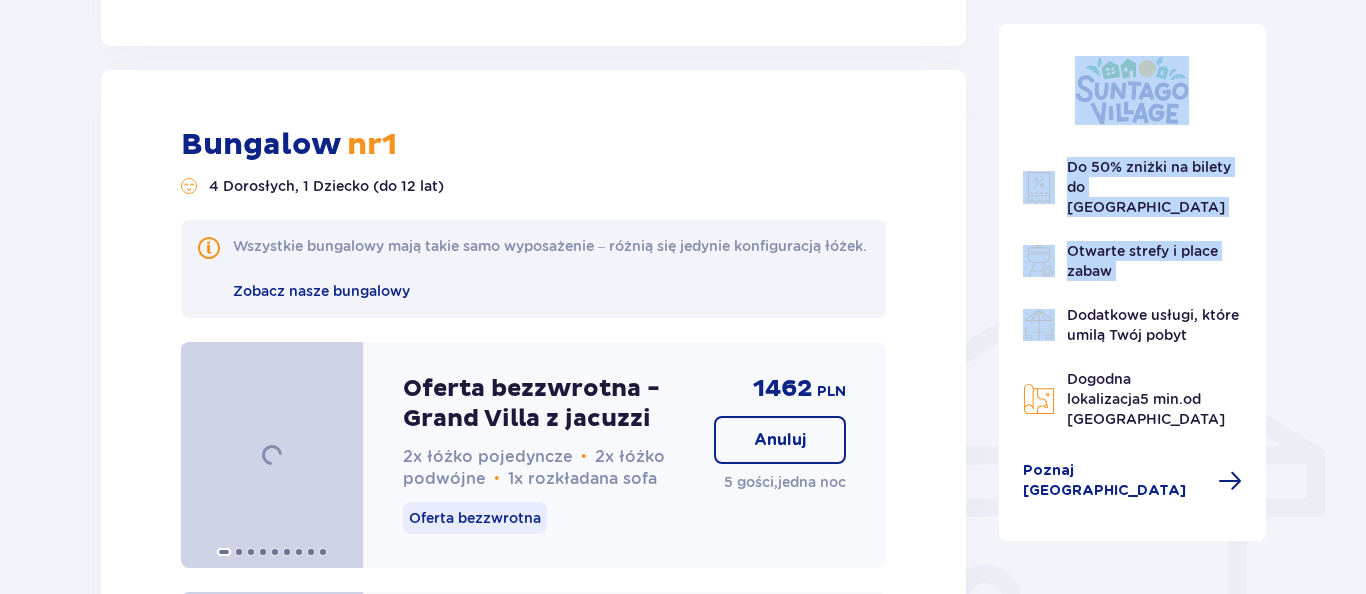 drag, startPoint x: 1039, startPoint y: 40, endPoint x: 1043, endPoint y: 10, distance: 30.265491 